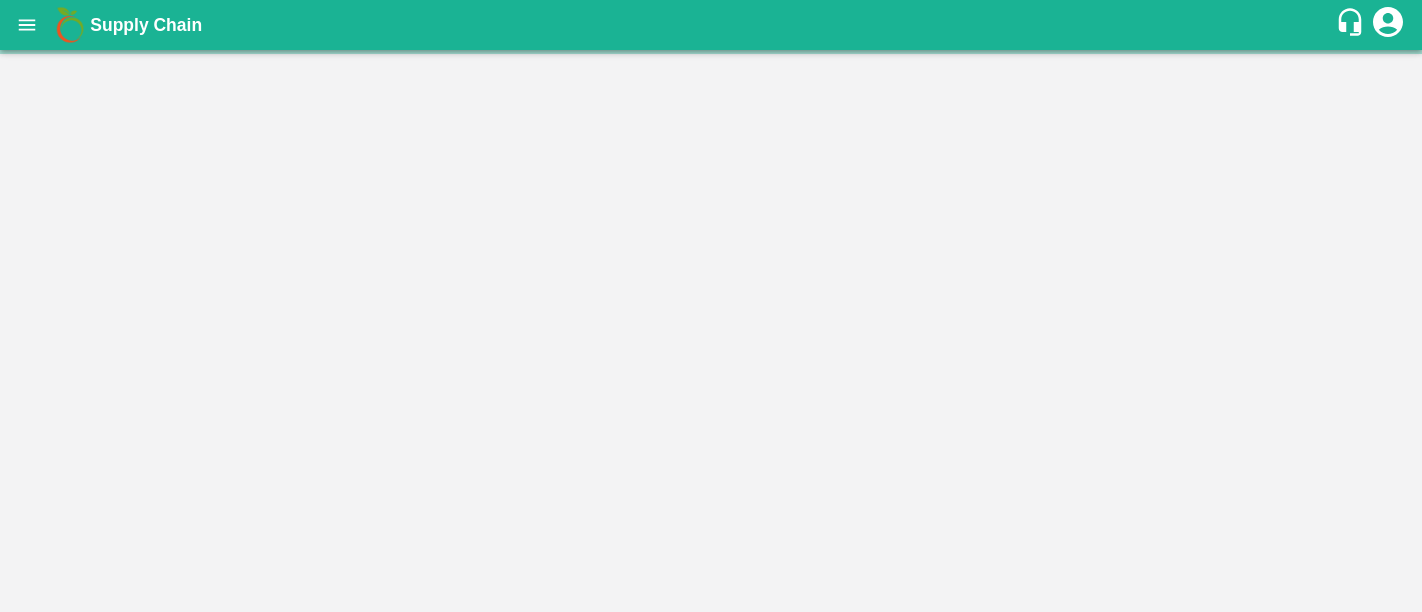 scroll, scrollTop: 0, scrollLeft: 0, axis: both 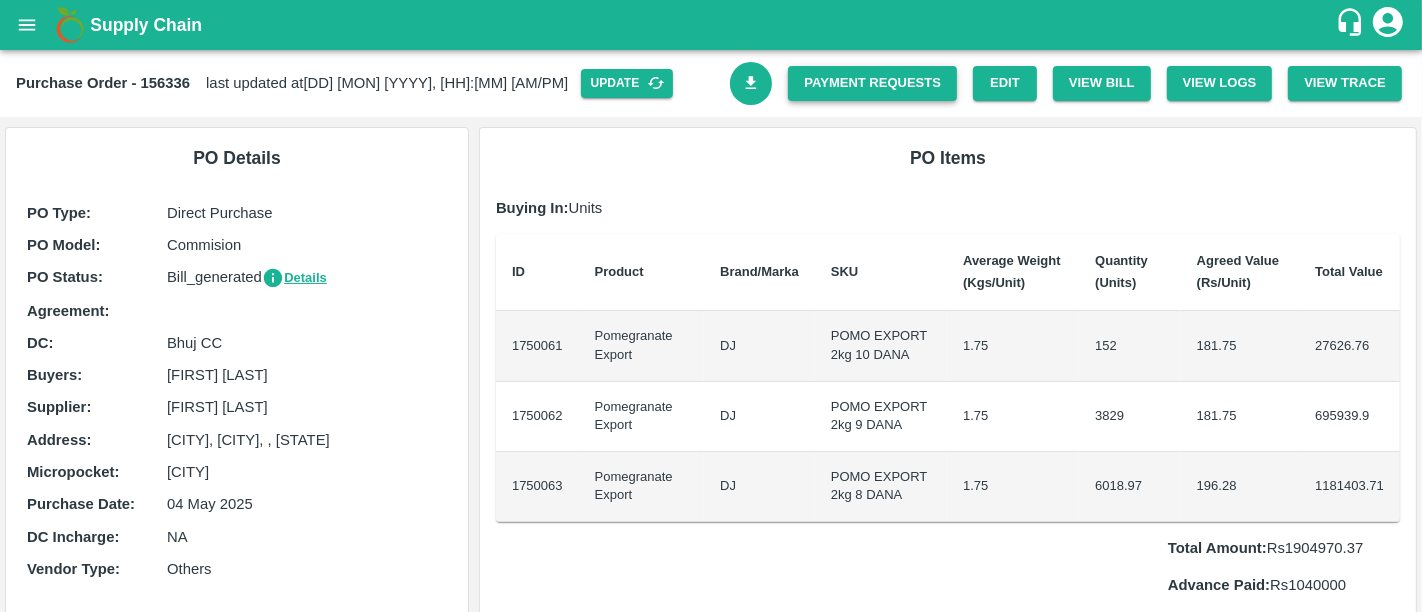 click on "Payment Requests" at bounding box center [872, 83] 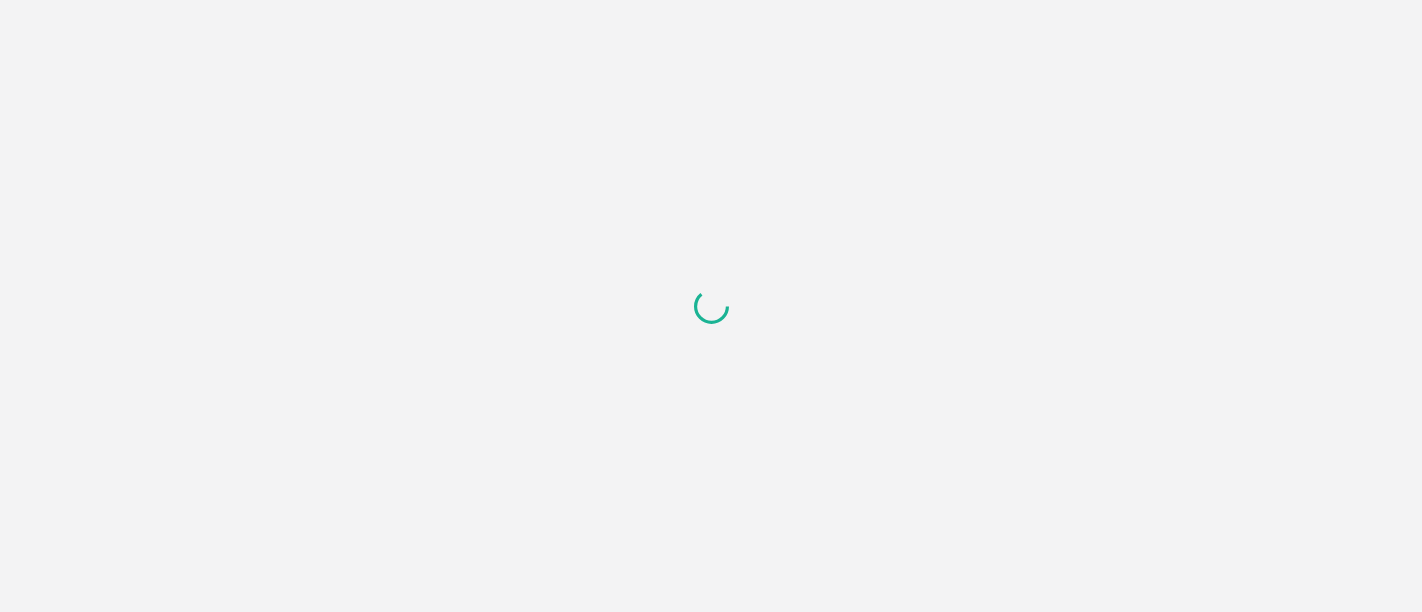 scroll, scrollTop: 0, scrollLeft: 0, axis: both 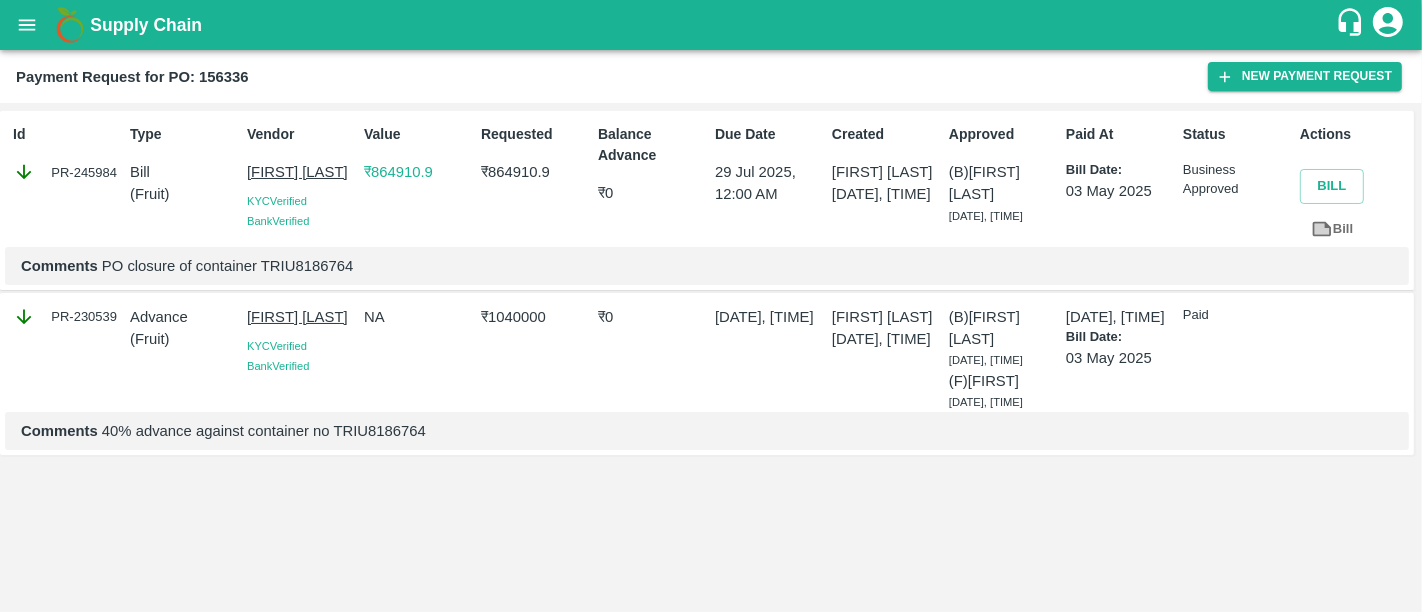 click on "[FIRST] [LAST]" at bounding box center (301, 172) 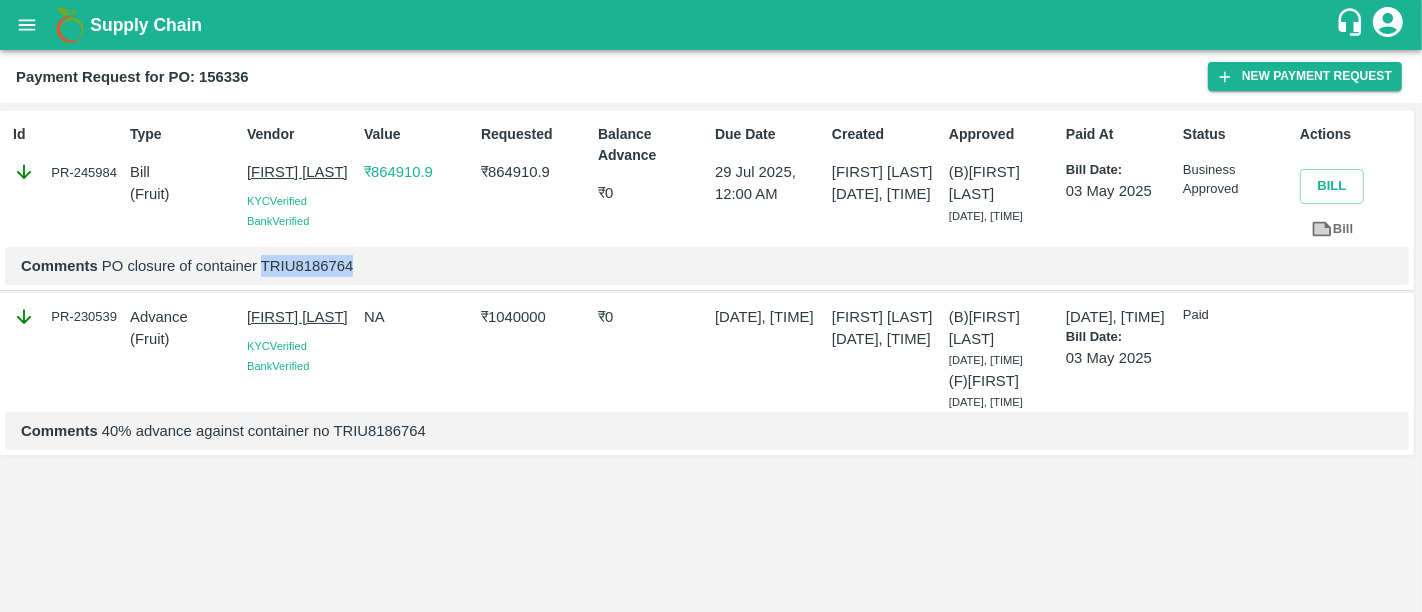 click on "Comments   PO closure of container TRIU8186764" at bounding box center [707, 266] 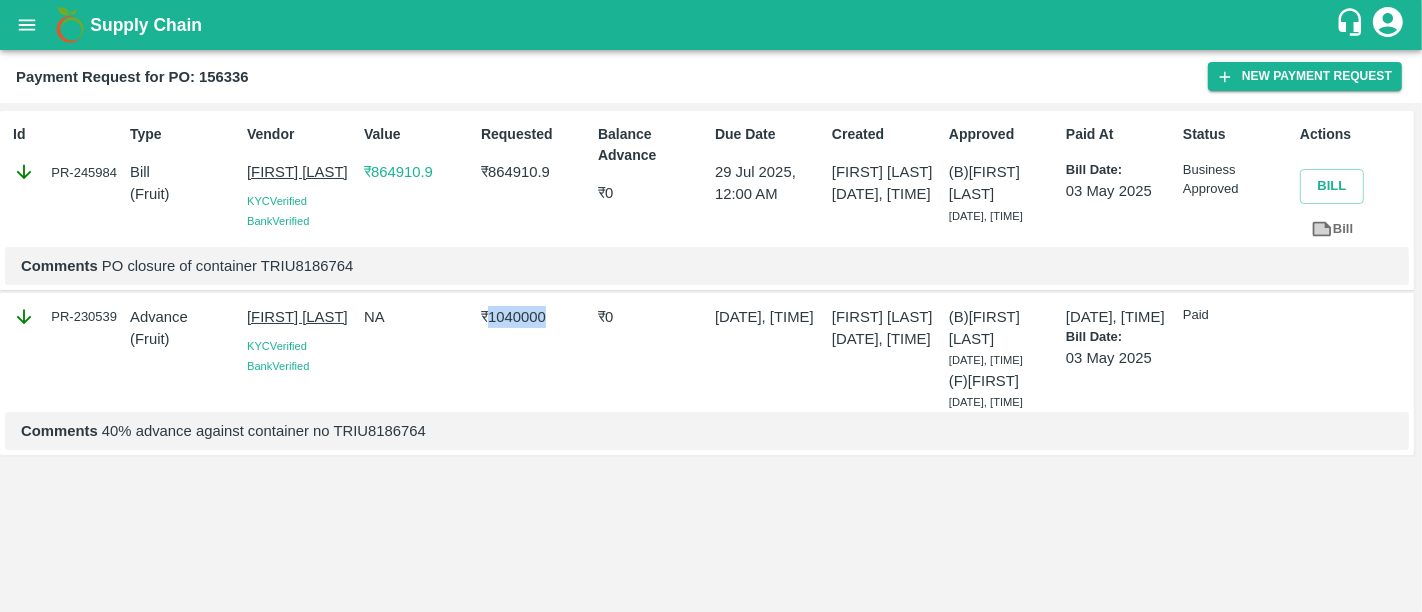 click on "₹  1040000" at bounding box center (535, 317) 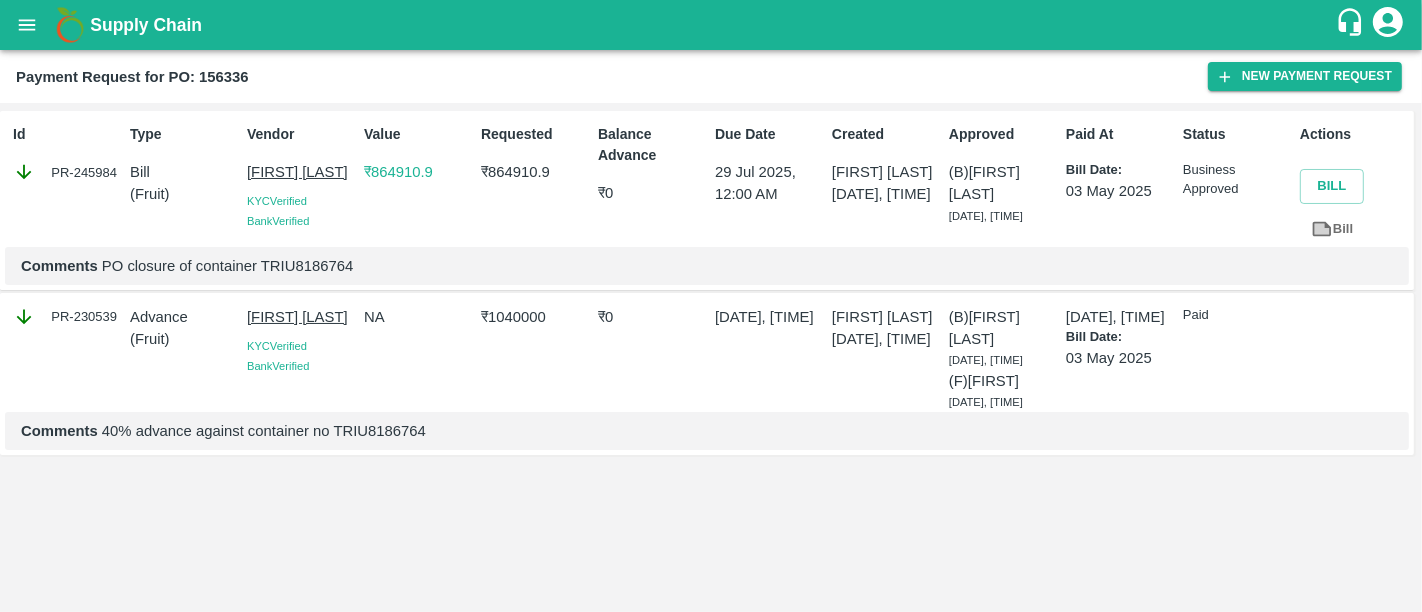 click on "₹  864910.9" at bounding box center (535, 172) 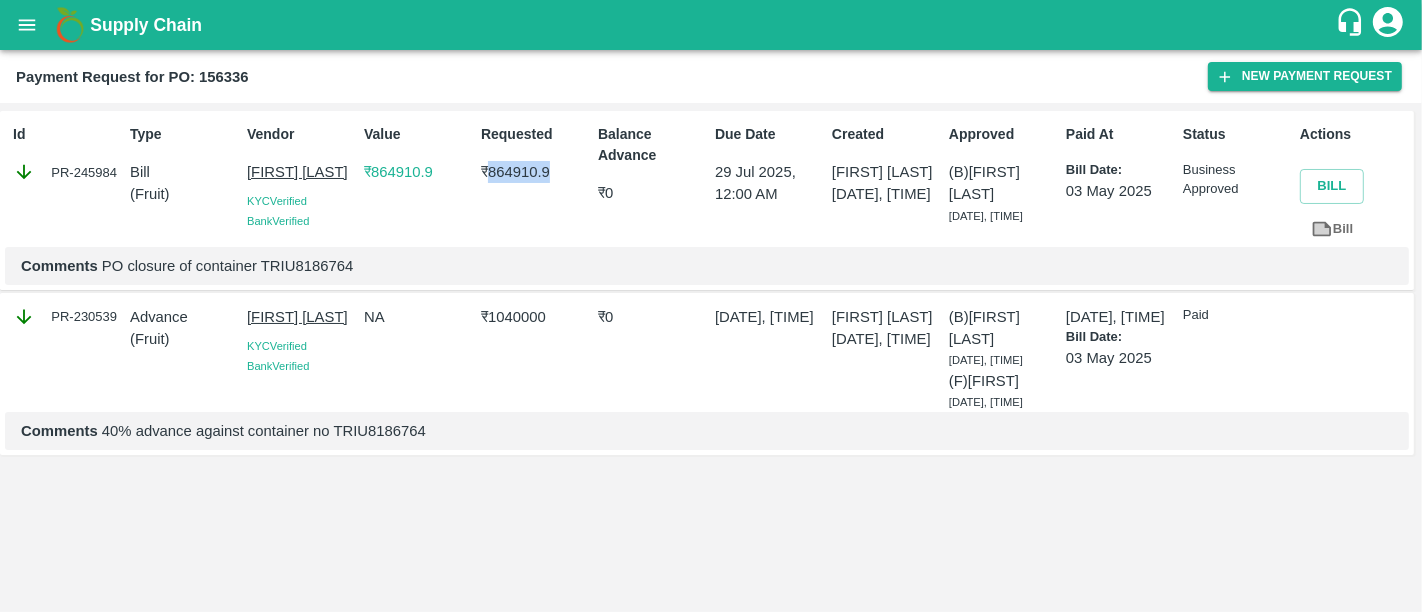 click on "₹  864910.9" at bounding box center [535, 172] 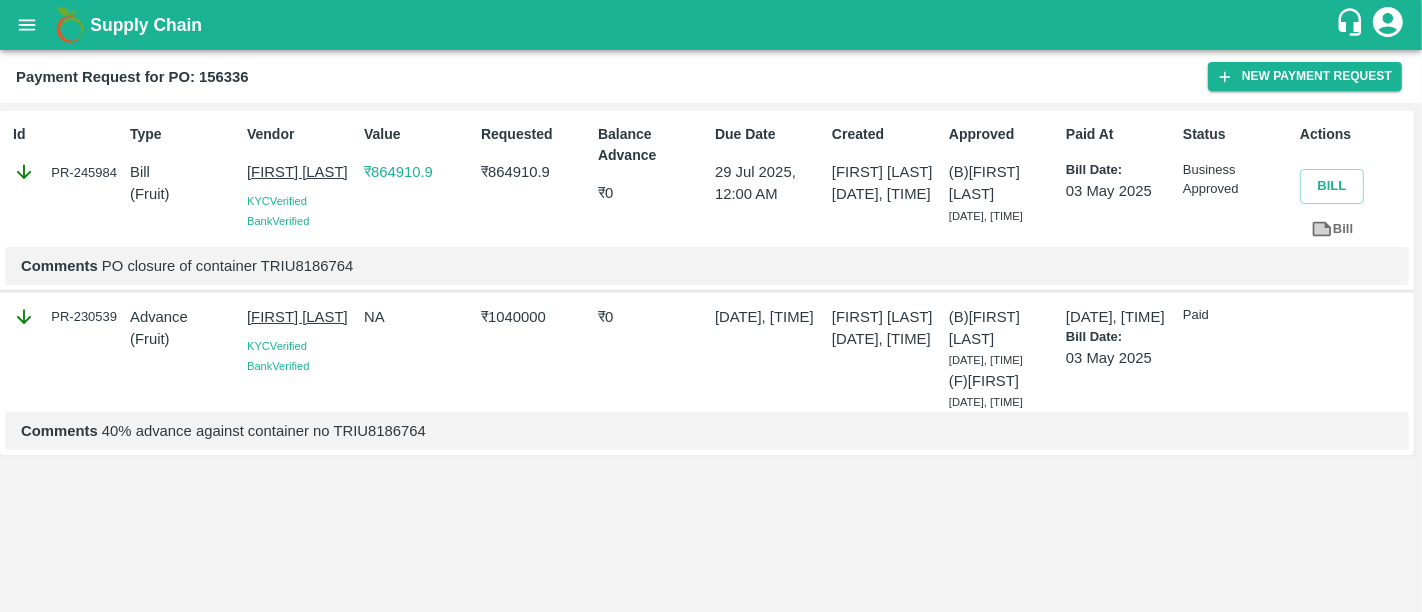 click on "Comments   PO closure of container TRIU8186764" at bounding box center (707, 266) 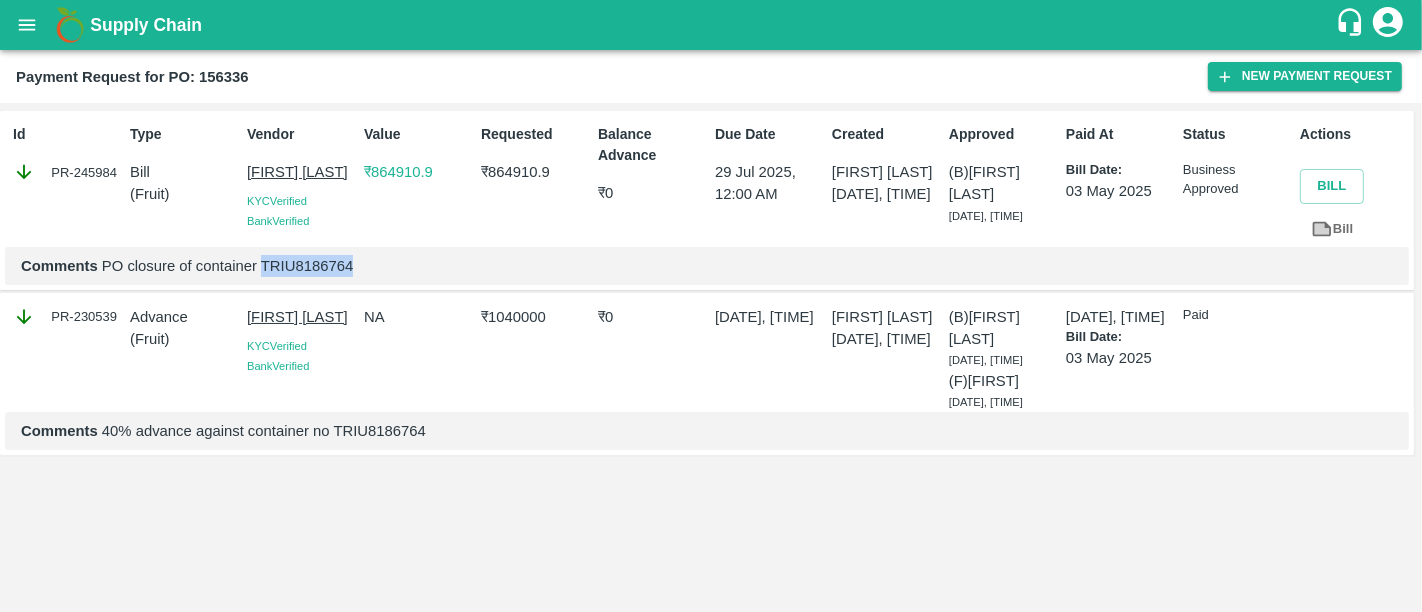 click on "Comments   PO closure of container TRIU8186764" at bounding box center (707, 266) 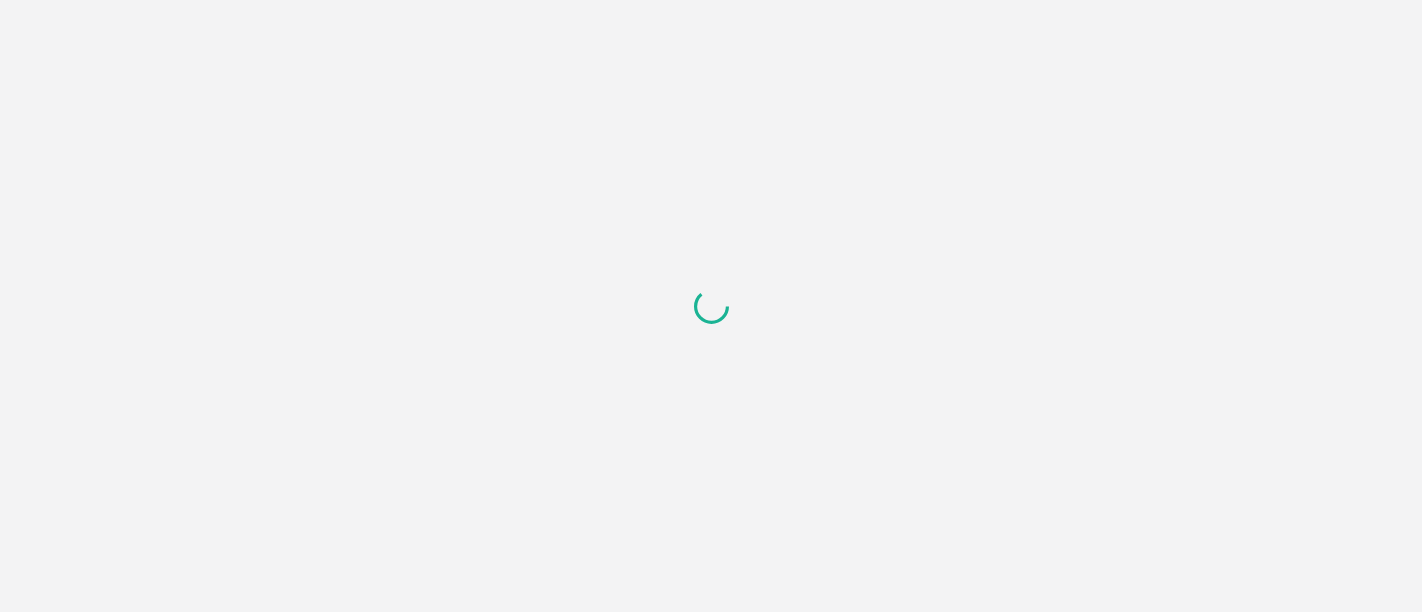 scroll, scrollTop: 0, scrollLeft: 0, axis: both 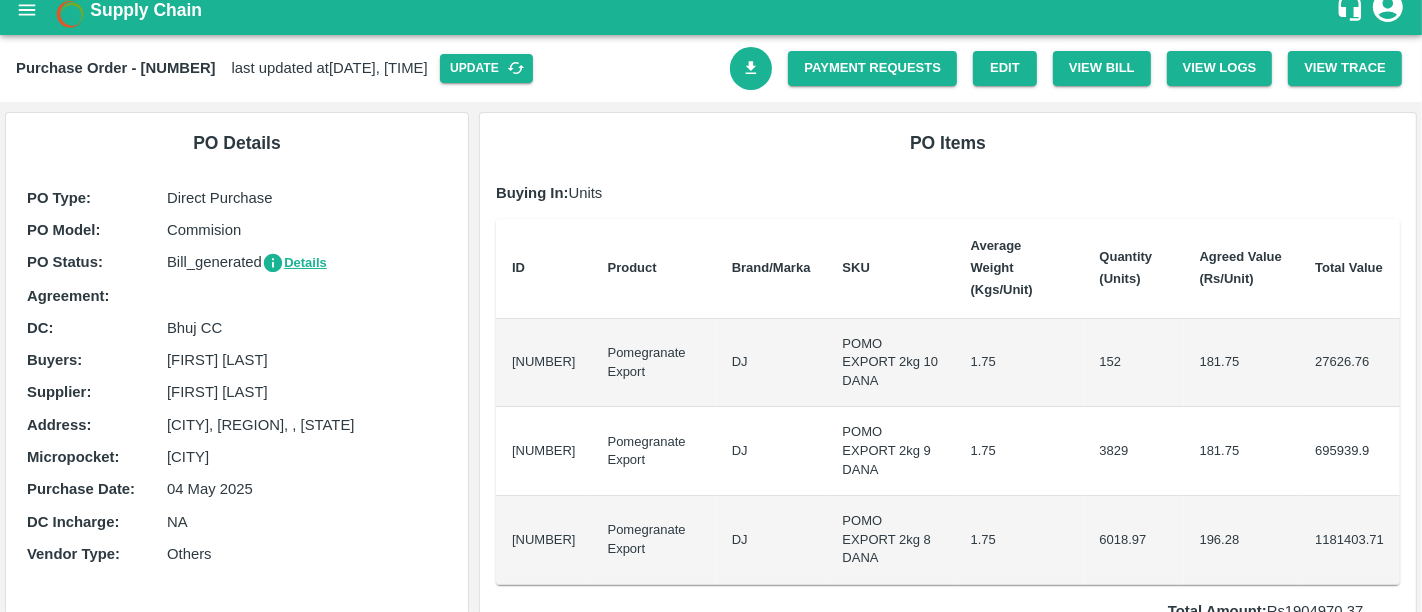 click on "Commision" at bounding box center [307, 230] 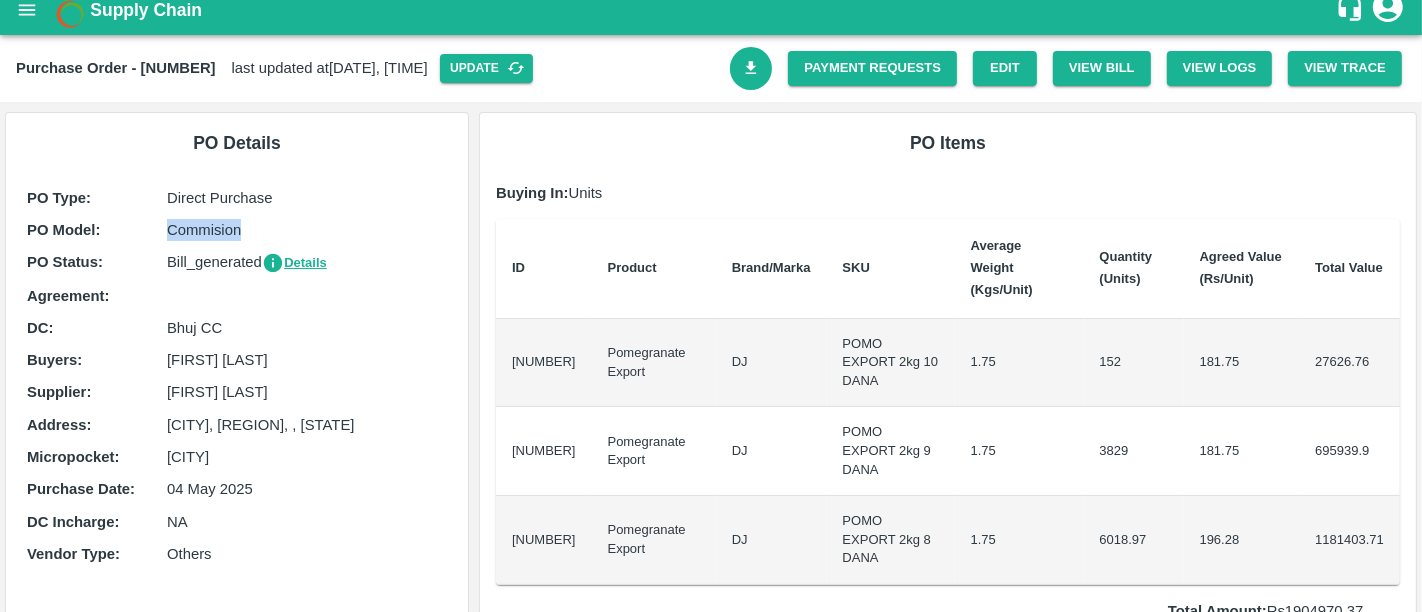 click on "Commision" at bounding box center (307, 230) 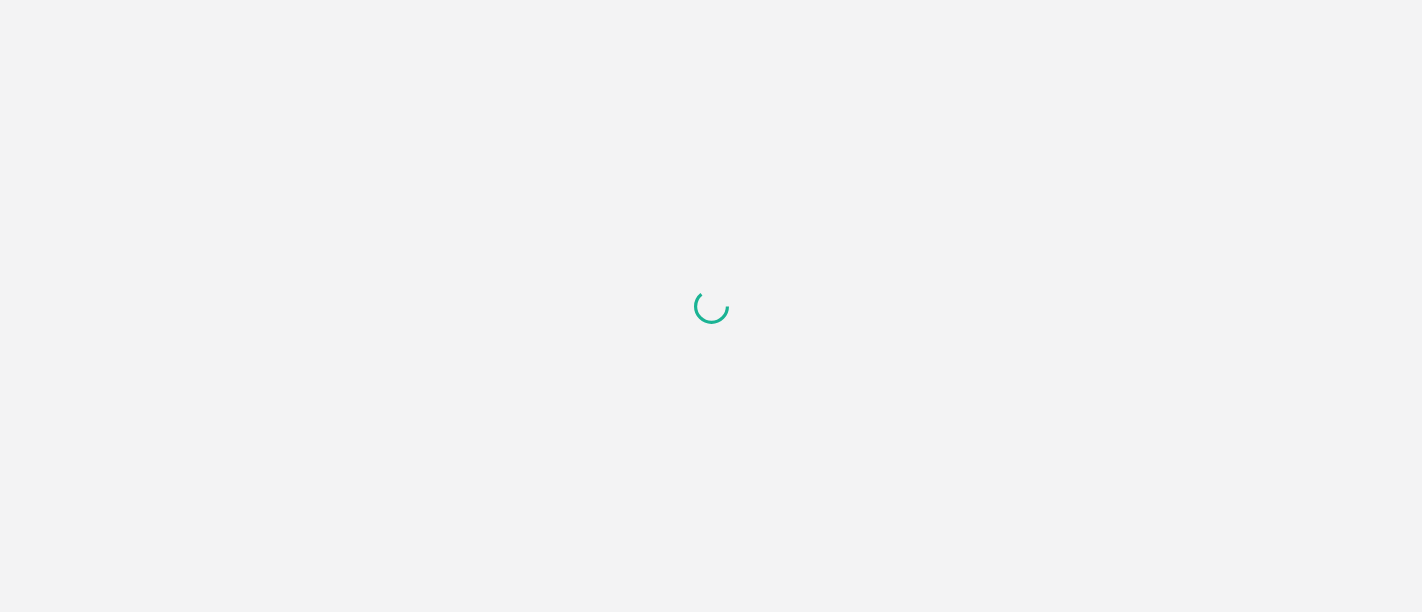 scroll, scrollTop: 0, scrollLeft: 0, axis: both 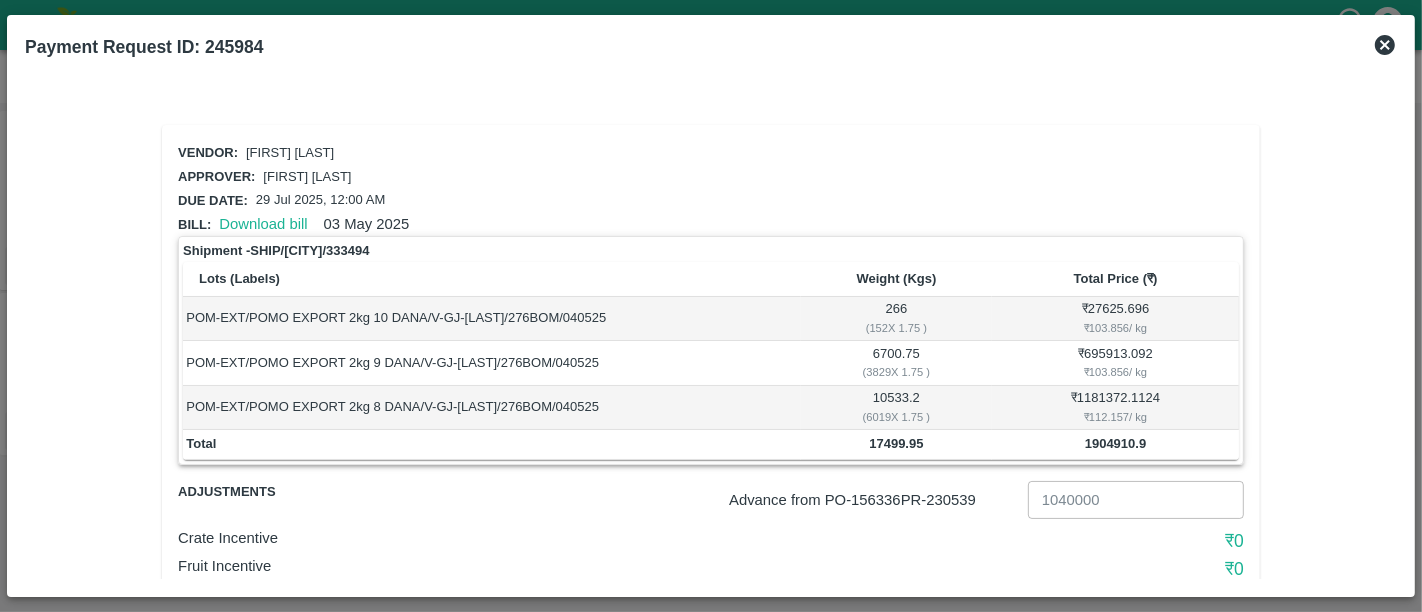 click 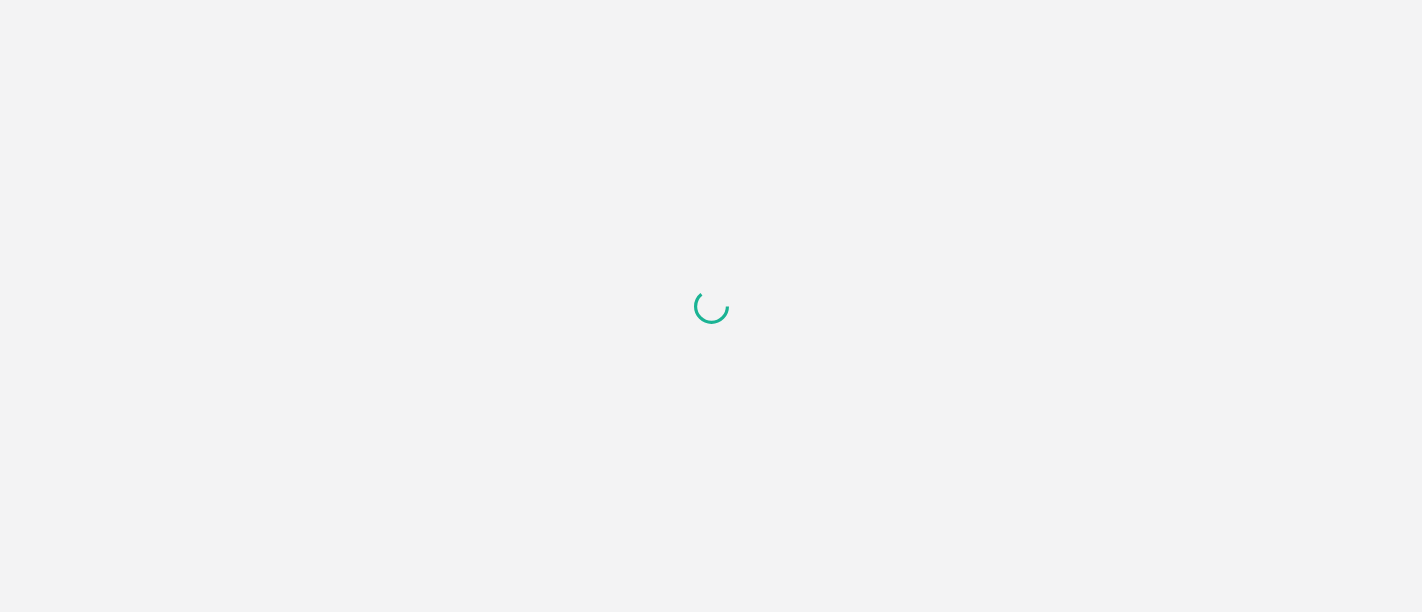 scroll, scrollTop: 0, scrollLeft: 0, axis: both 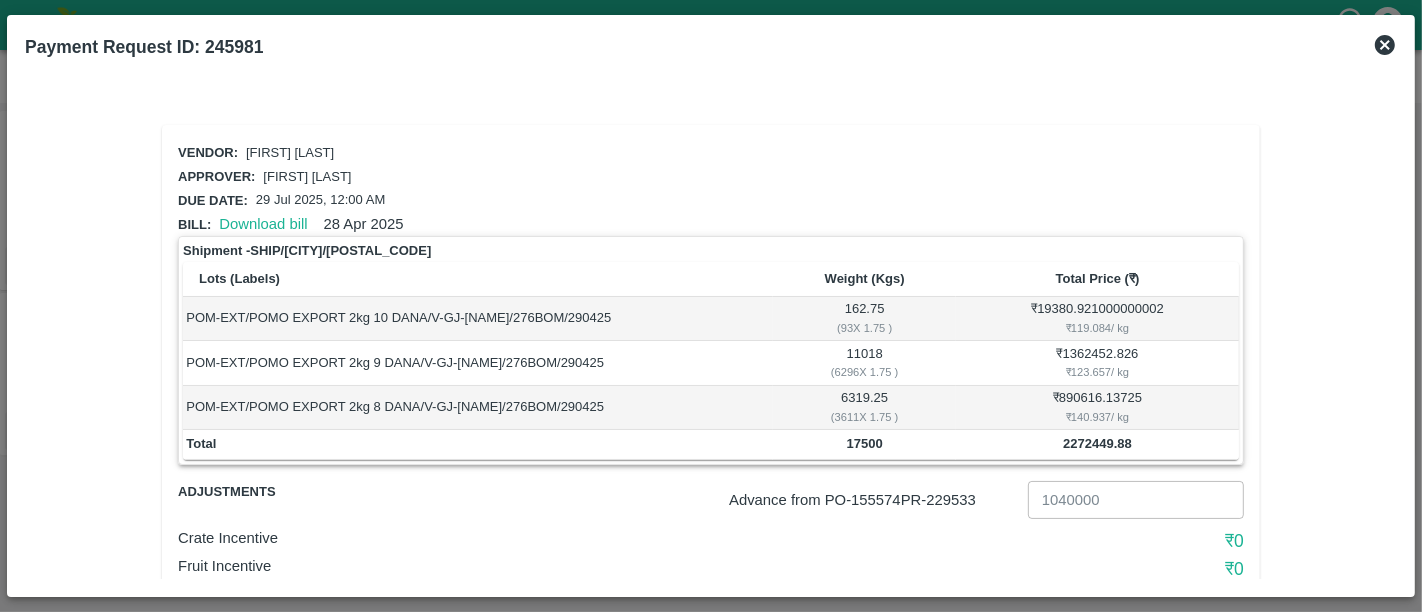 click on "Payment Request ID: 245981" at bounding box center (711, 47) 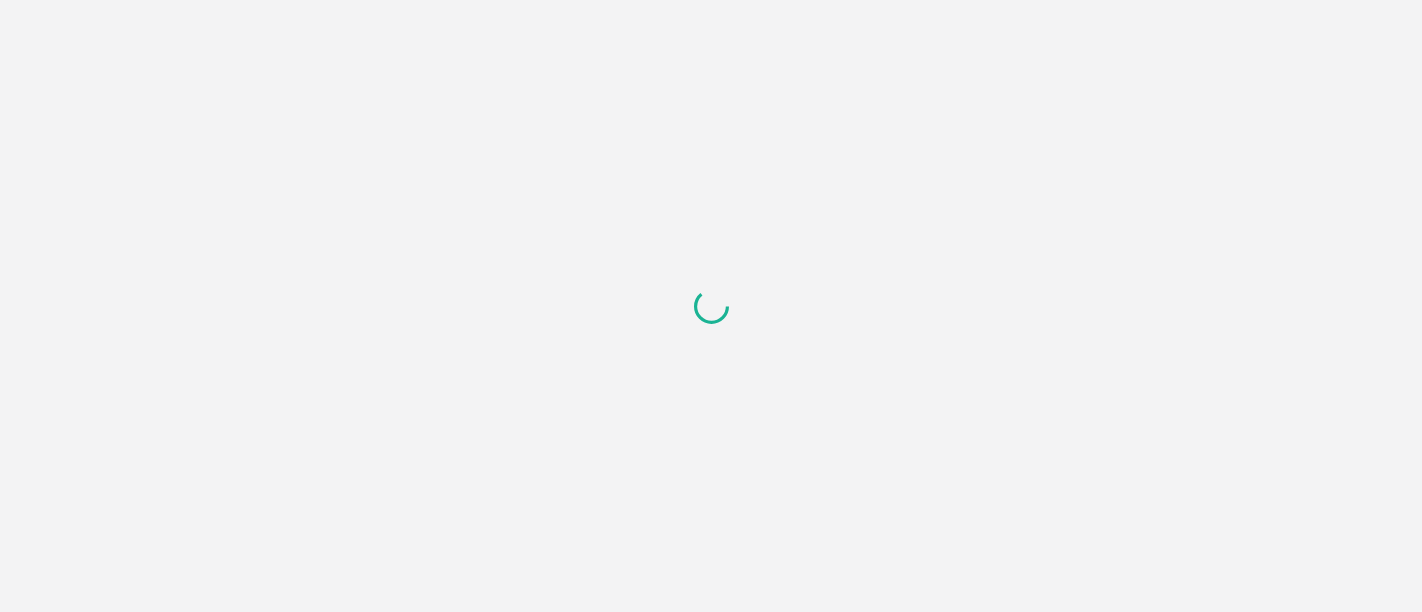 scroll, scrollTop: 0, scrollLeft: 0, axis: both 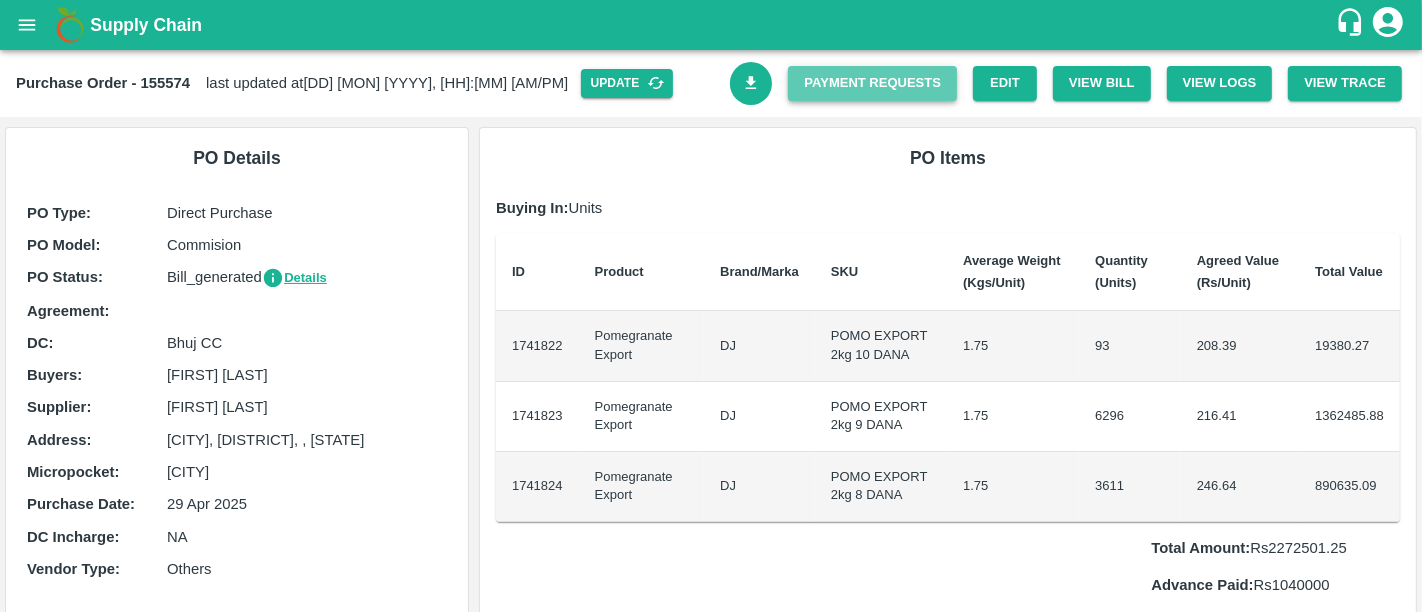 click on "Payment Requests" at bounding box center [872, 83] 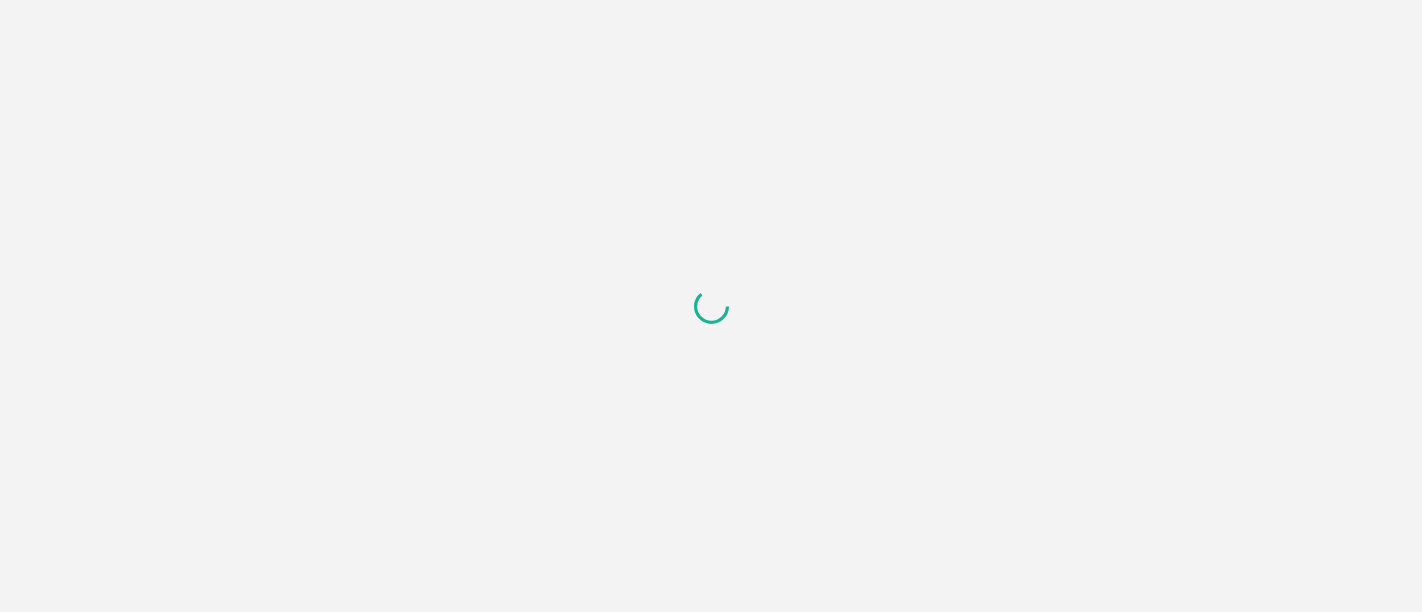 scroll, scrollTop: 0, scrollLeft: 0, axis: both 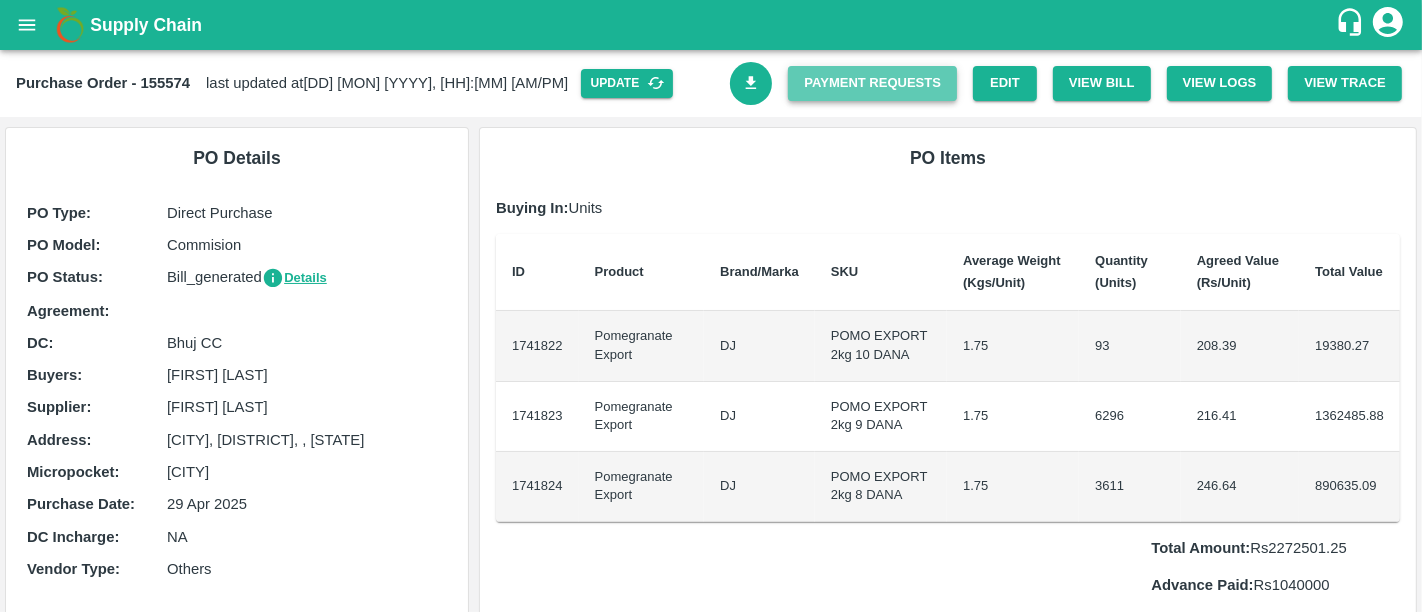 click on "Payment Requests" at bounding box center (872, 83) 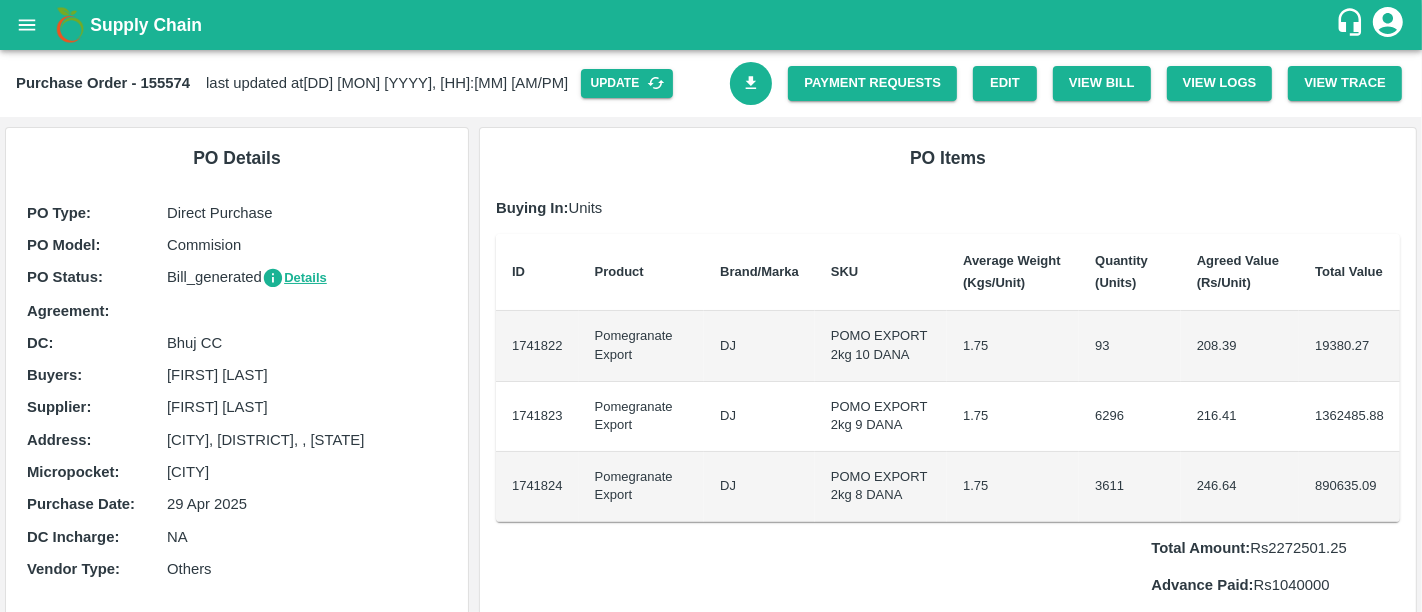 scroll, scrollTop: 157, scrollLeft: 0, axis: vertical 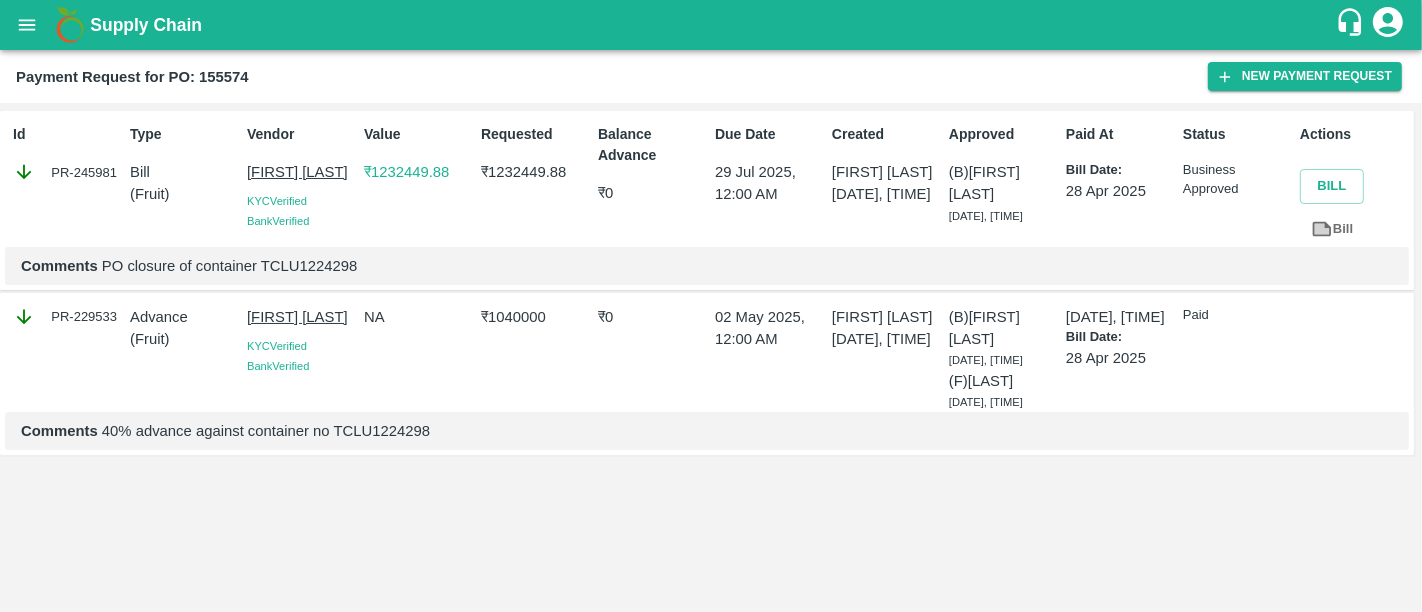 click on "Payment Request for PO: 155574" at bounding box center (132, 77) 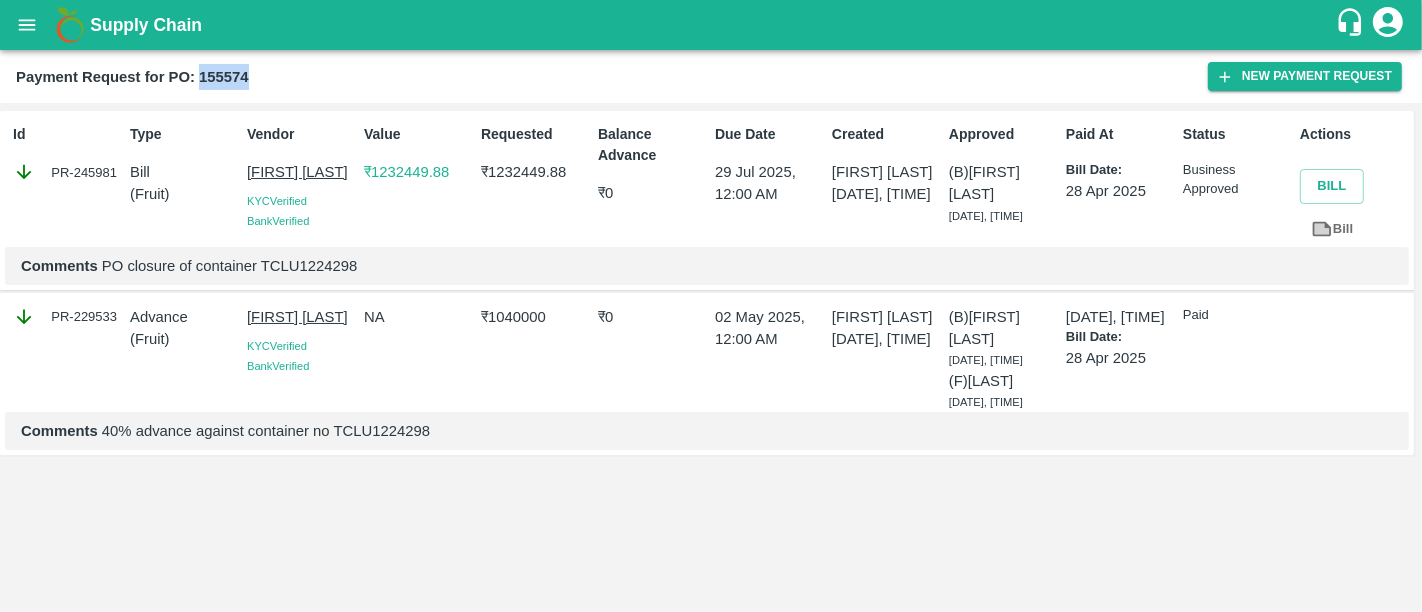 click on "Payment Request for PO: 155574" at bounding box center [132, 77] 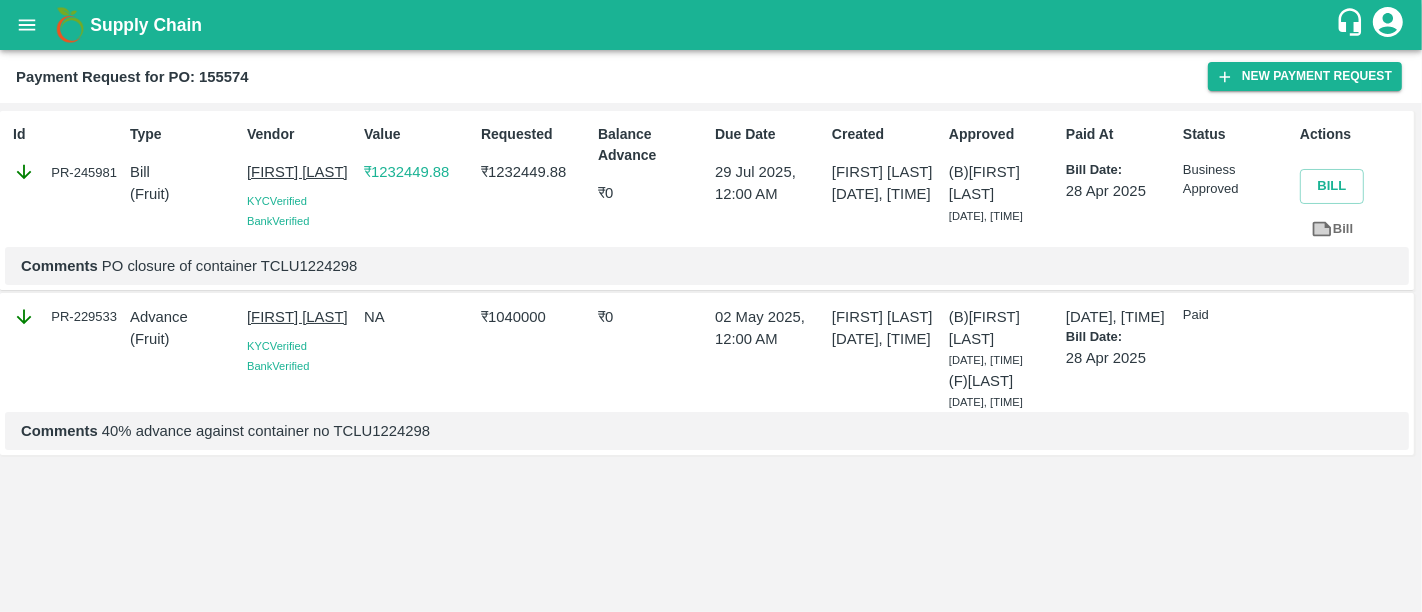 click on "PR-245981" at bounding box center [67, 172] 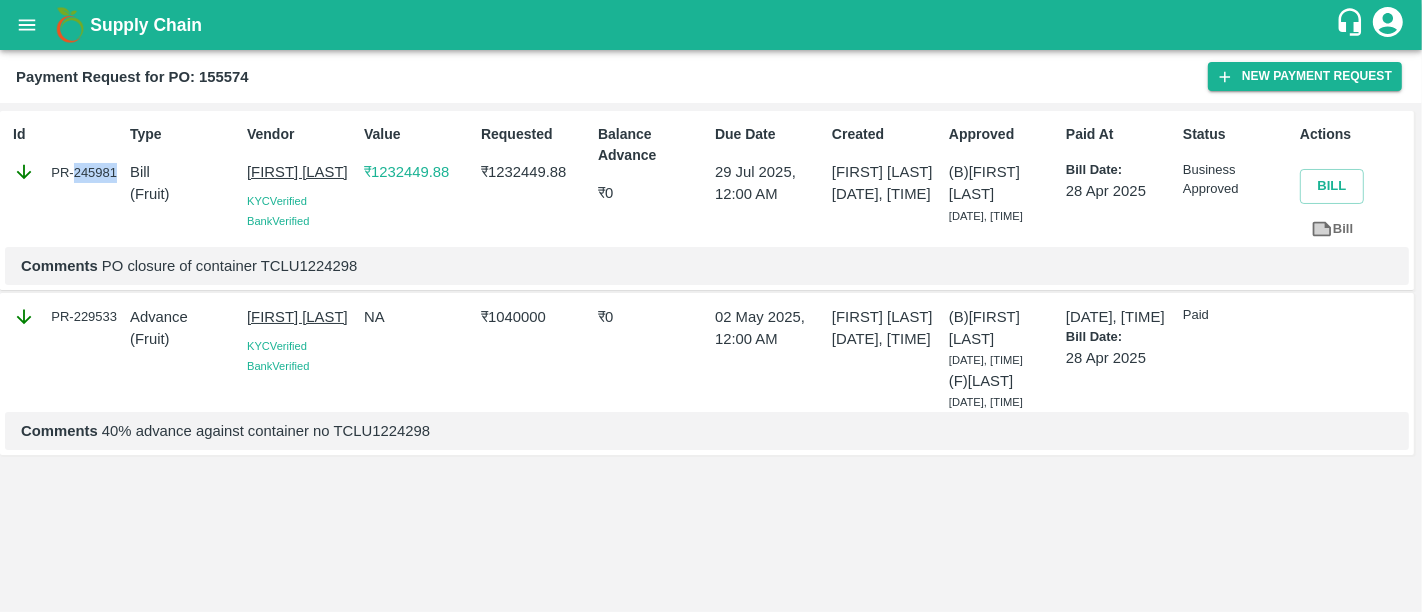 click on "PR-245981" at bounding box center (67, 172) 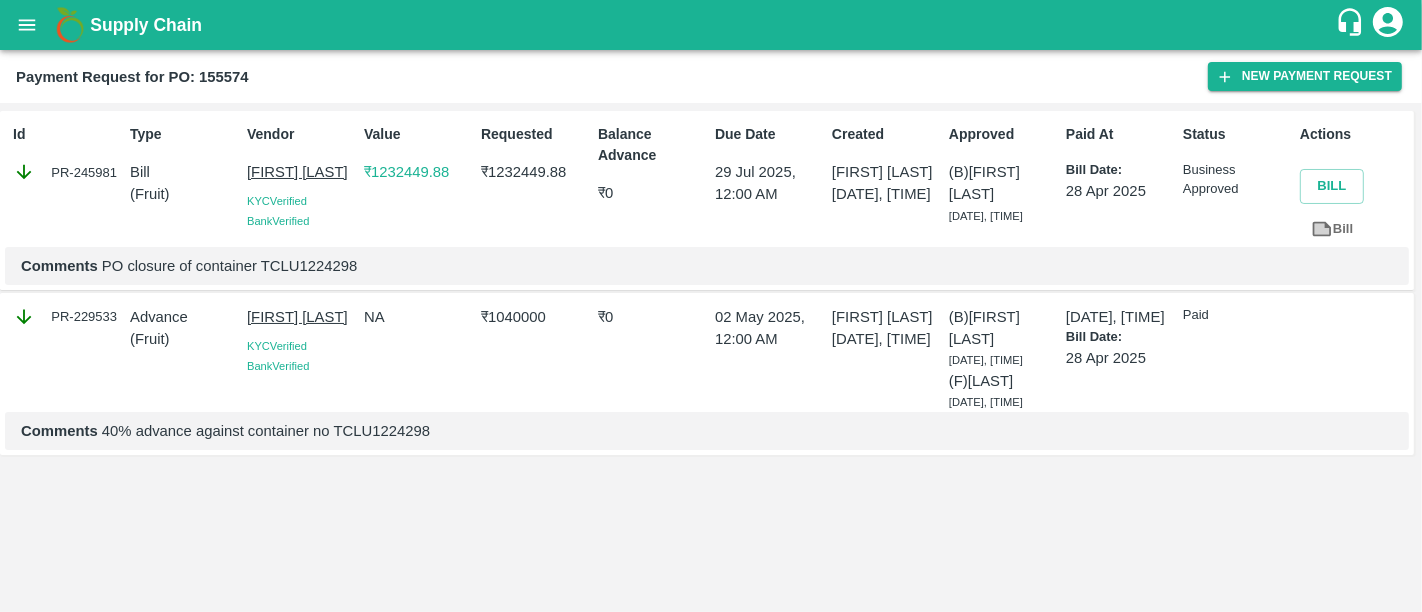 click on "₹  1040000" at bounding box center (535, 317) 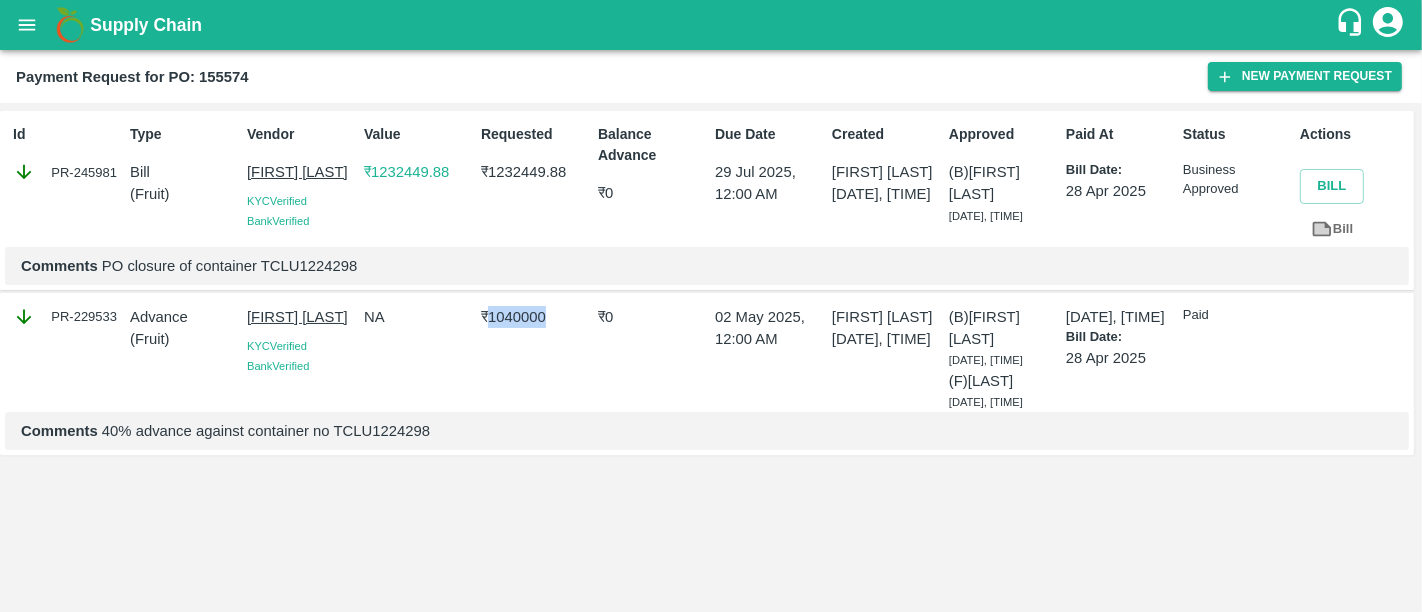 click on "₹  1040000" at bounding box center (535, 317) 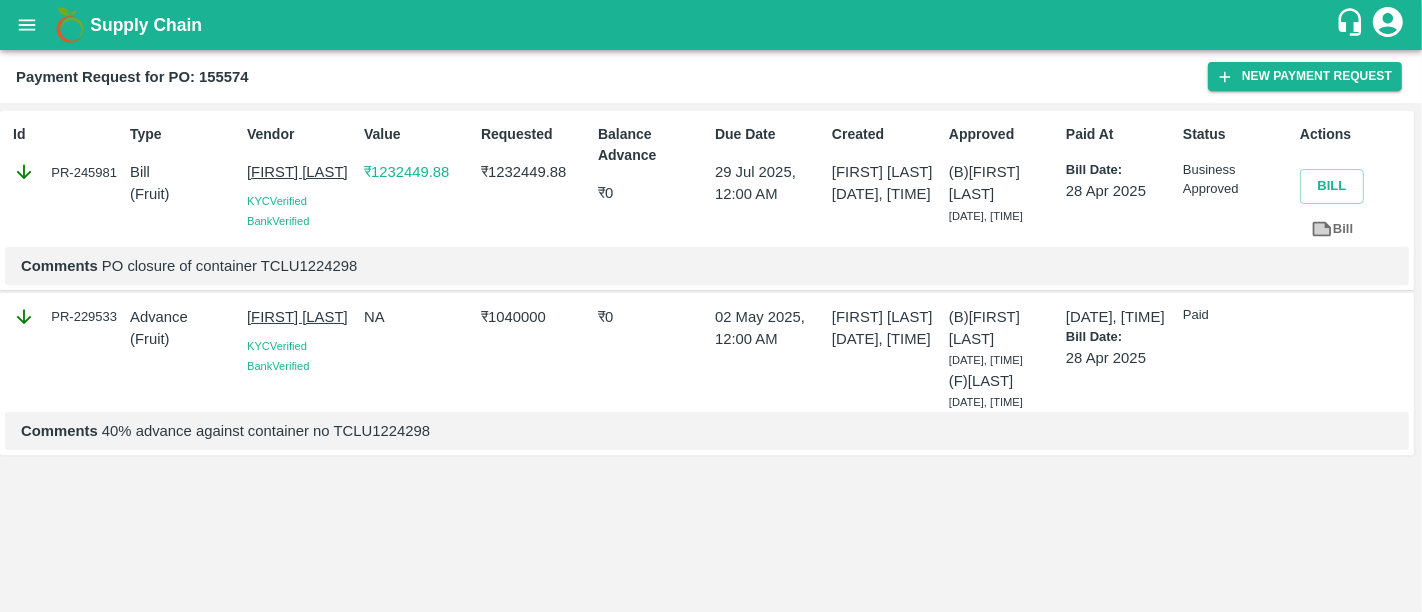 click on "₹  1232449.88" at bounding box center (535, 172) 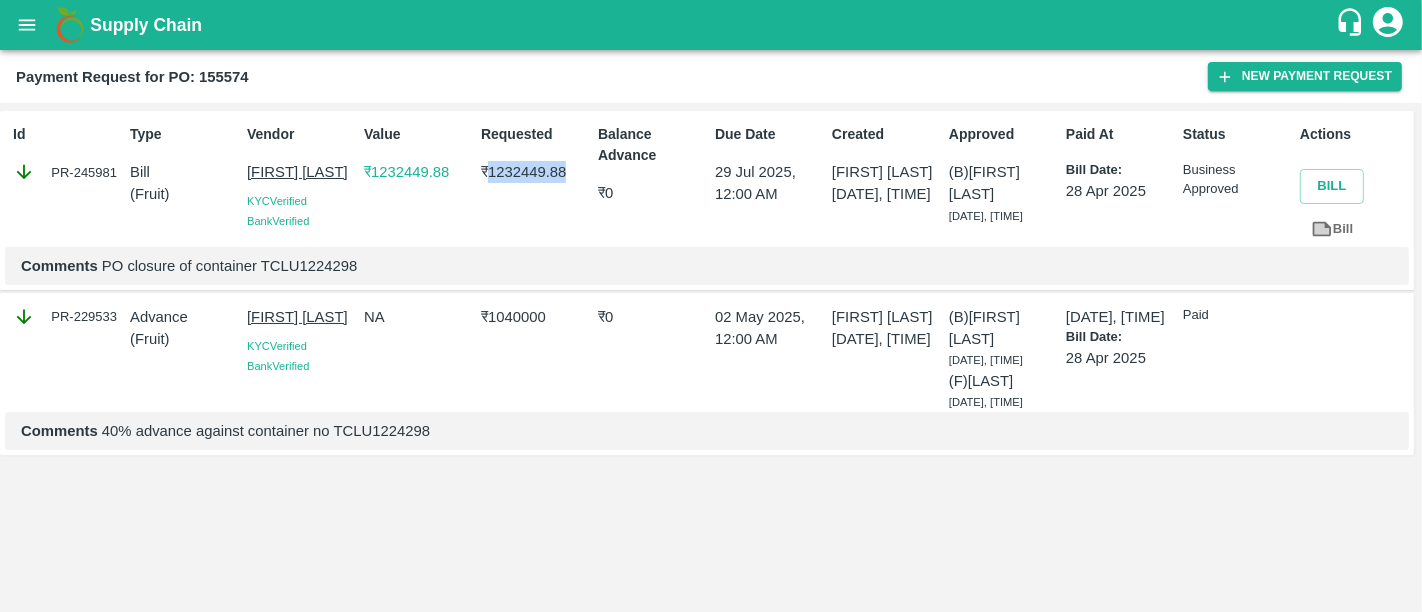 click on "₹  1232449.88" at bounding box center (535, 172) 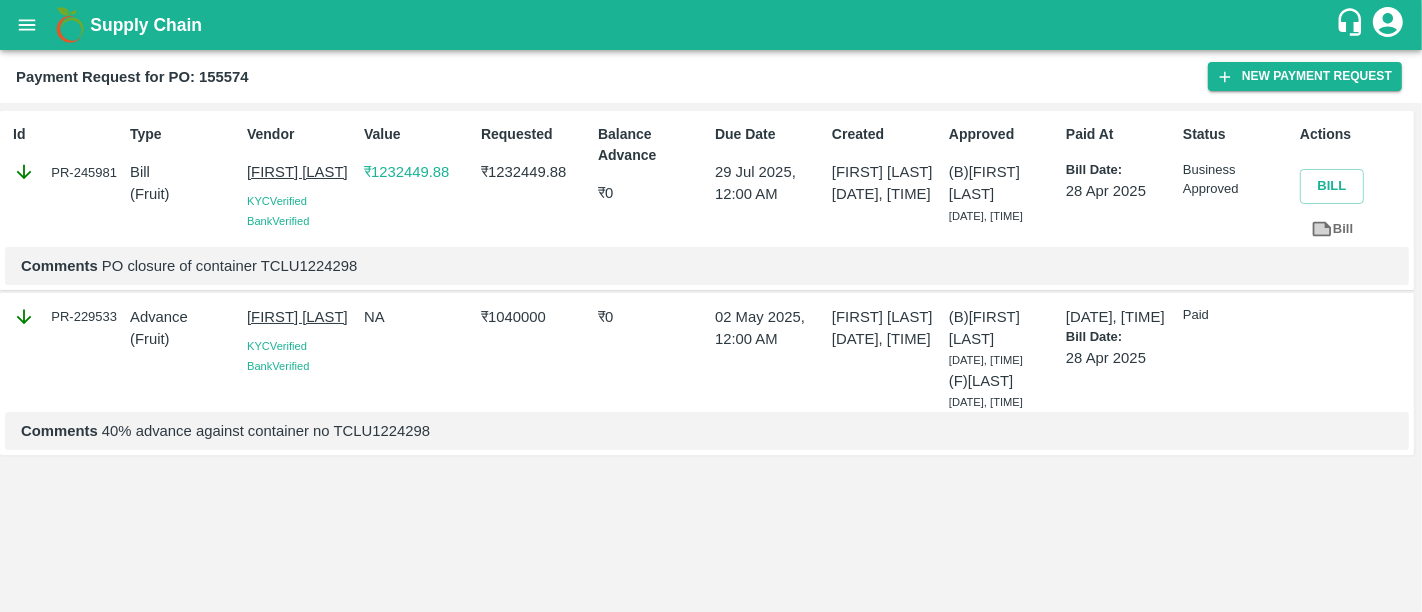click on "Comments   PO closure of container TCLU1224298" at bounding box center (707, 266) 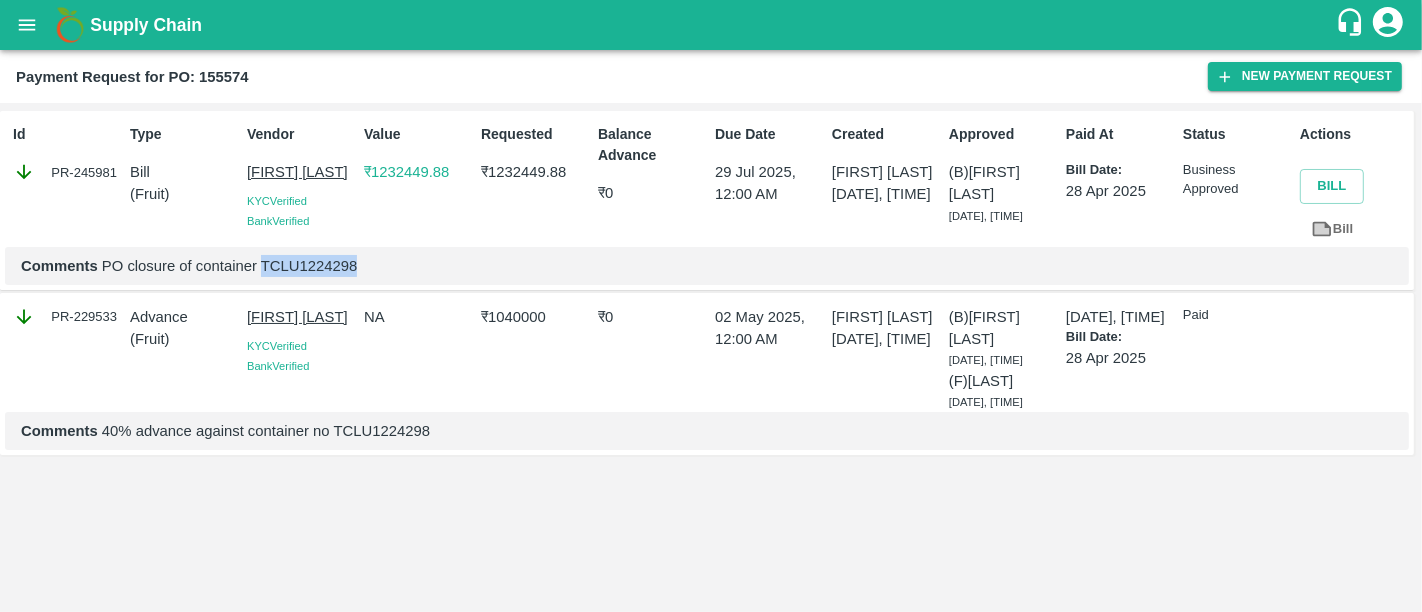 click on "Comments   PO closure of container TCLU1224298" at bounding box center (707, 266) 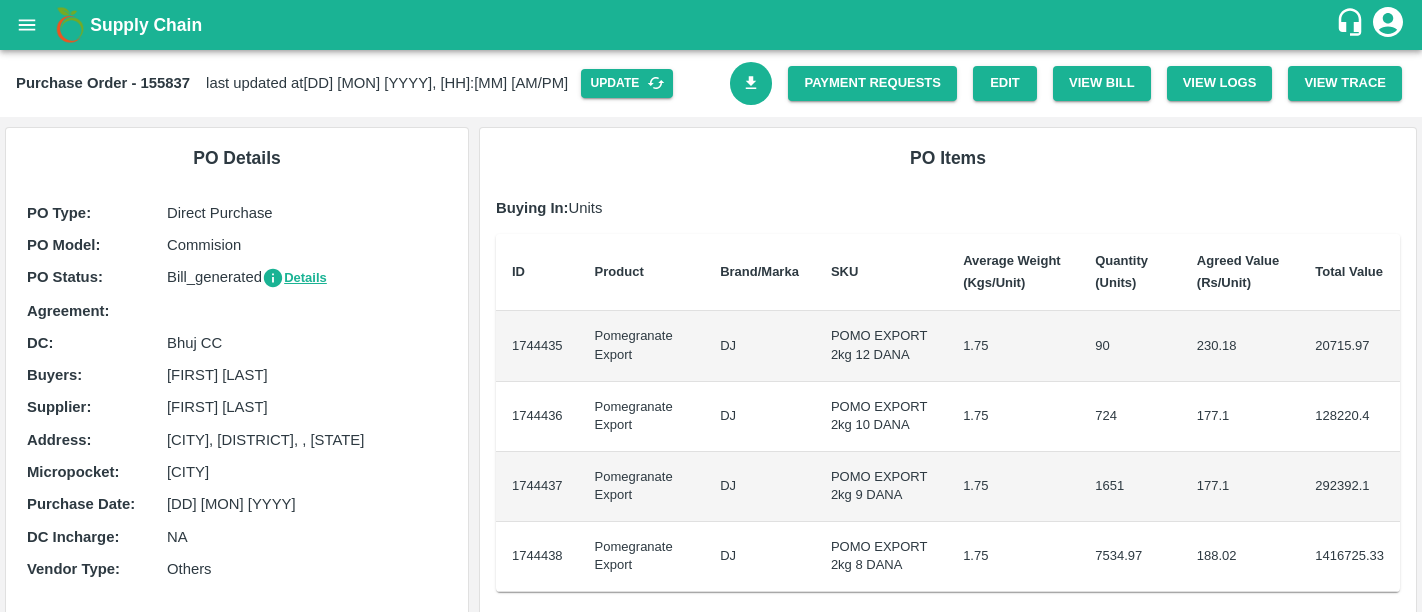 scroll, scrollTop: 0, scrollLeft: 0, axis: both 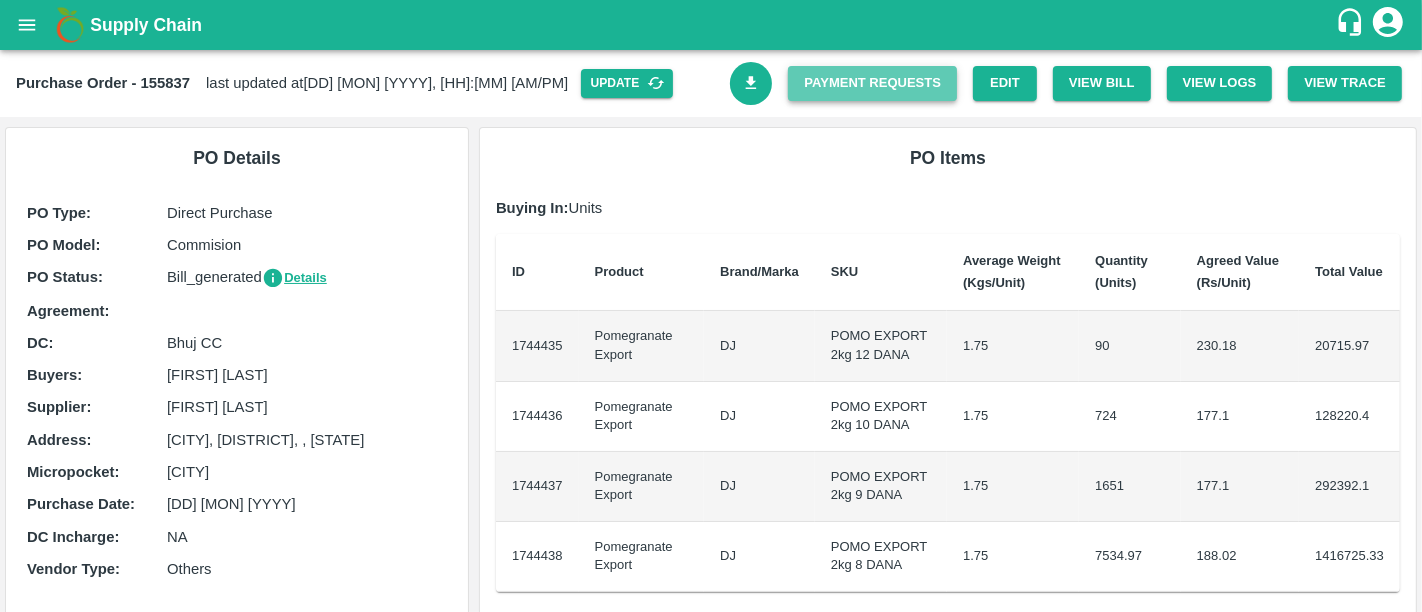 click on "Payment Requests" at bounding box center (872, 83) 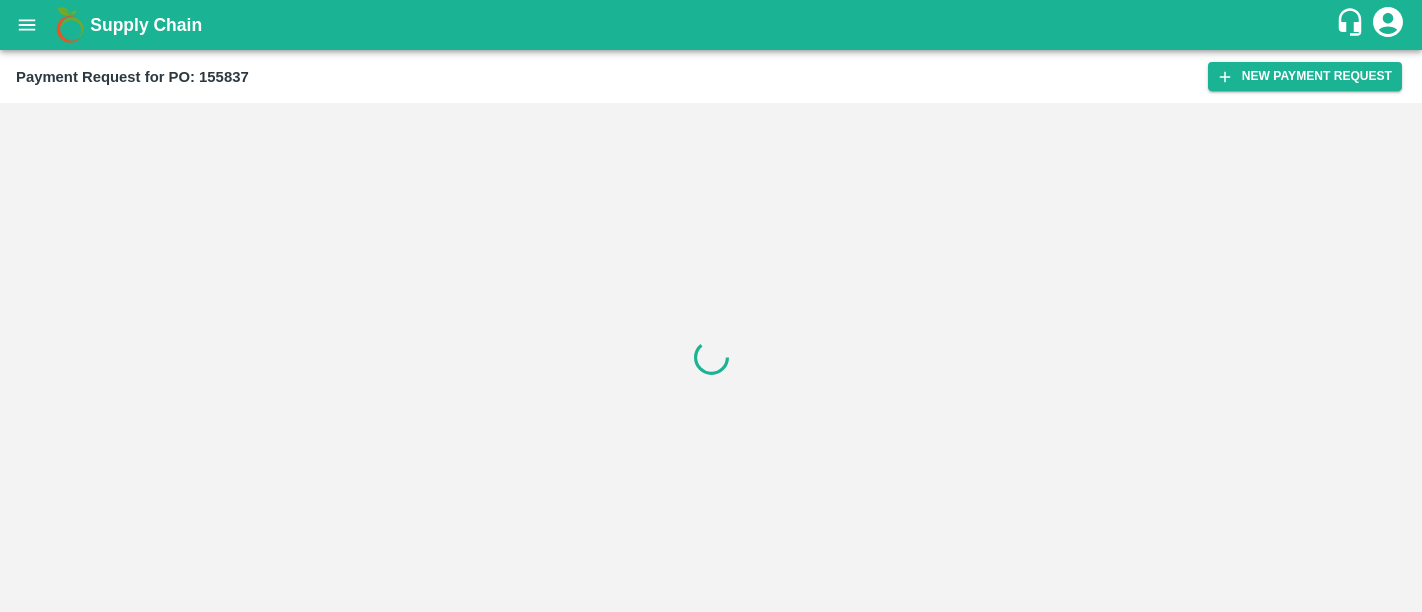 scroll, scrollTop: 0, scrollLeft: 0, axis: both 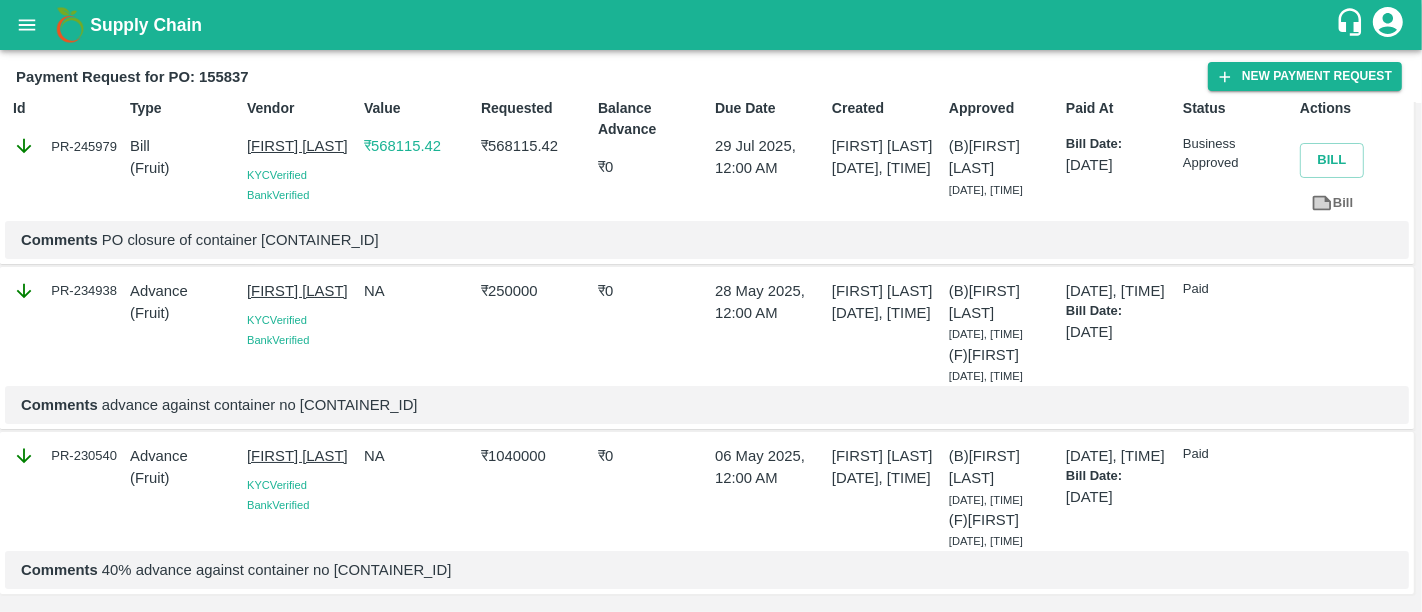 click on "₹  1040000" at bounding box center [531, 494] 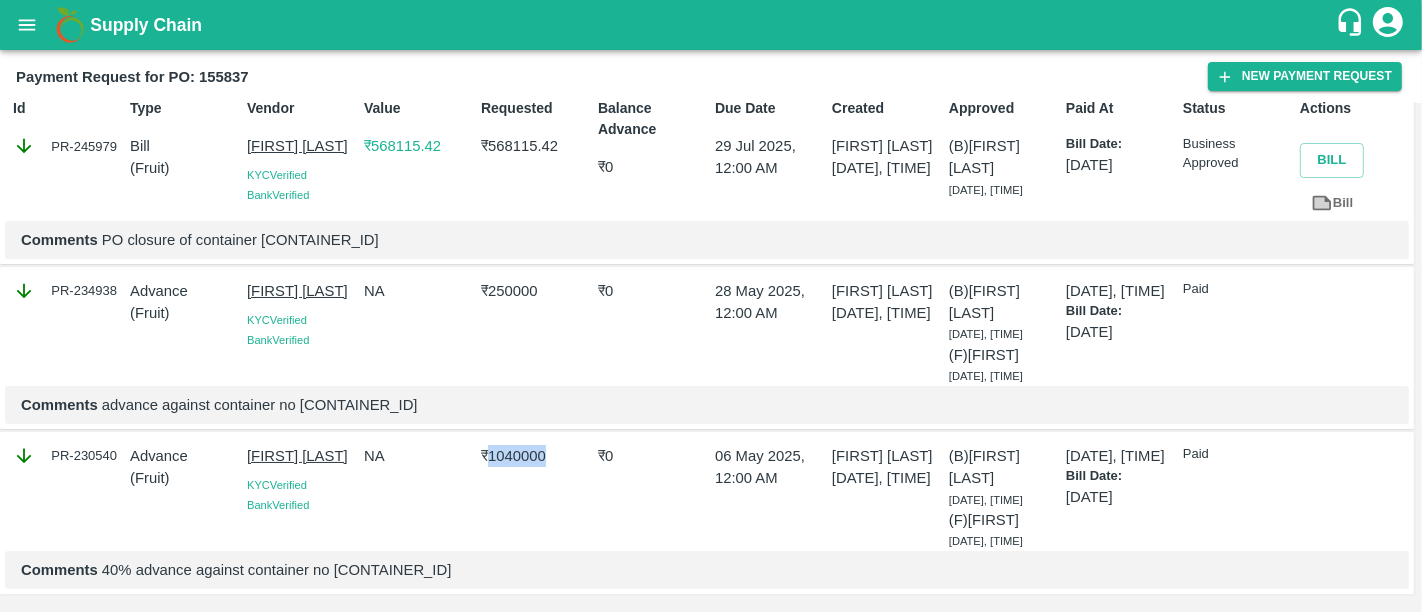 click on "₹  1040000" at bounding box center [531, 494] 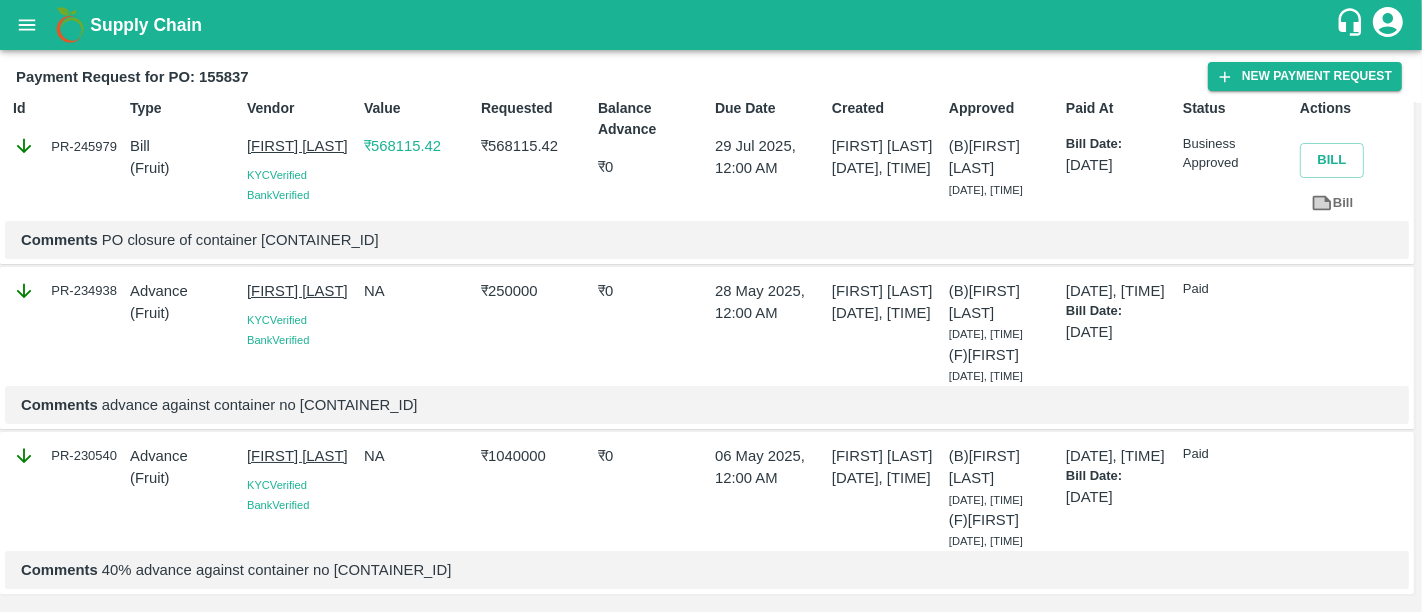 click on "₹  250000" at bounding box center (535, 291) 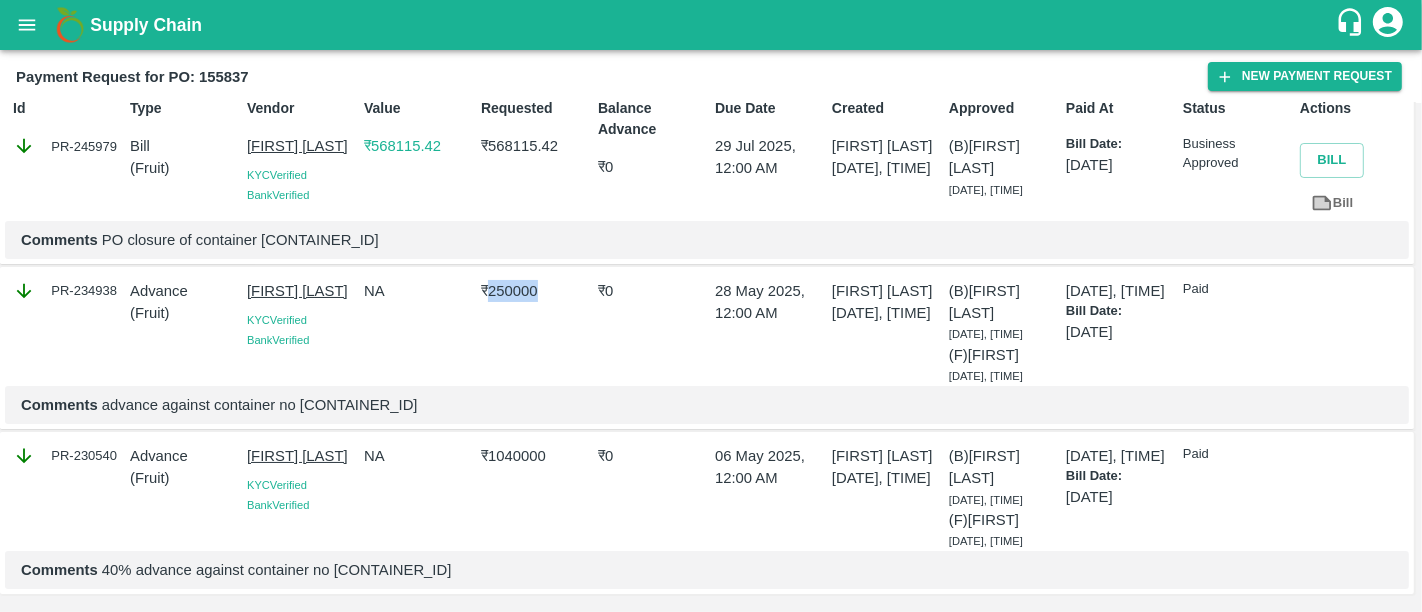 click on "₹  250000" at bounding box center [535, 291] 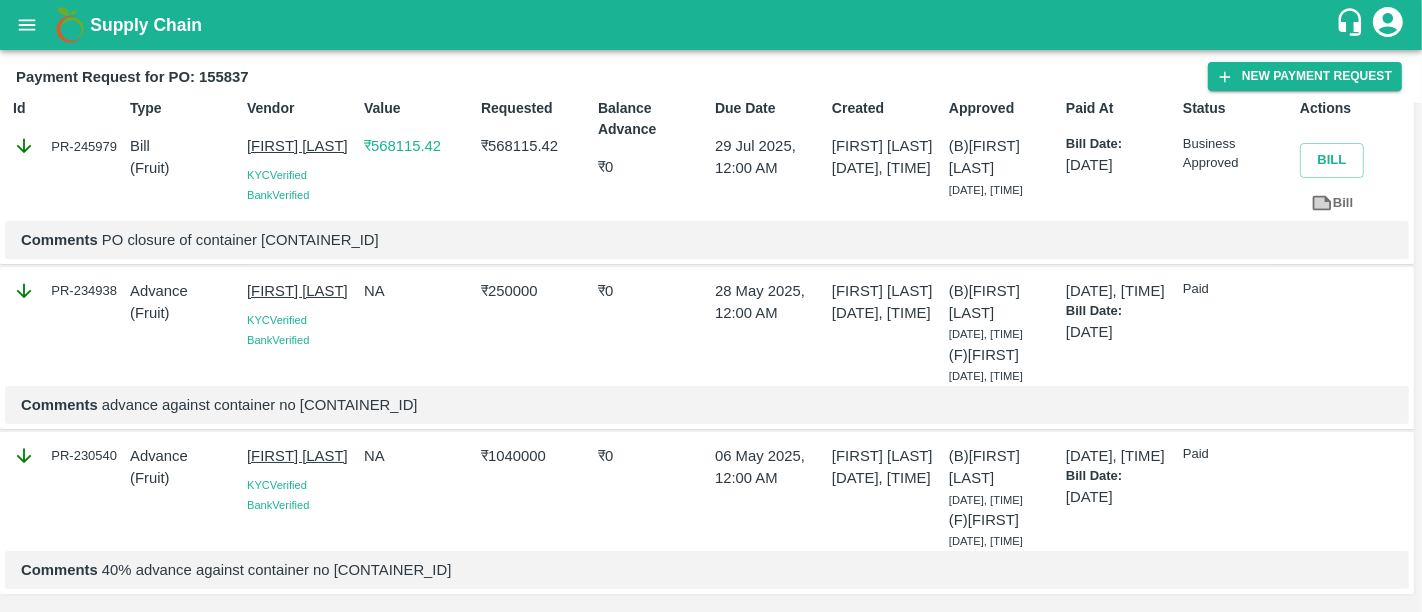 click on "Payment Request for PO: 155837 New Payment Request" at bounding box center (711, 76) 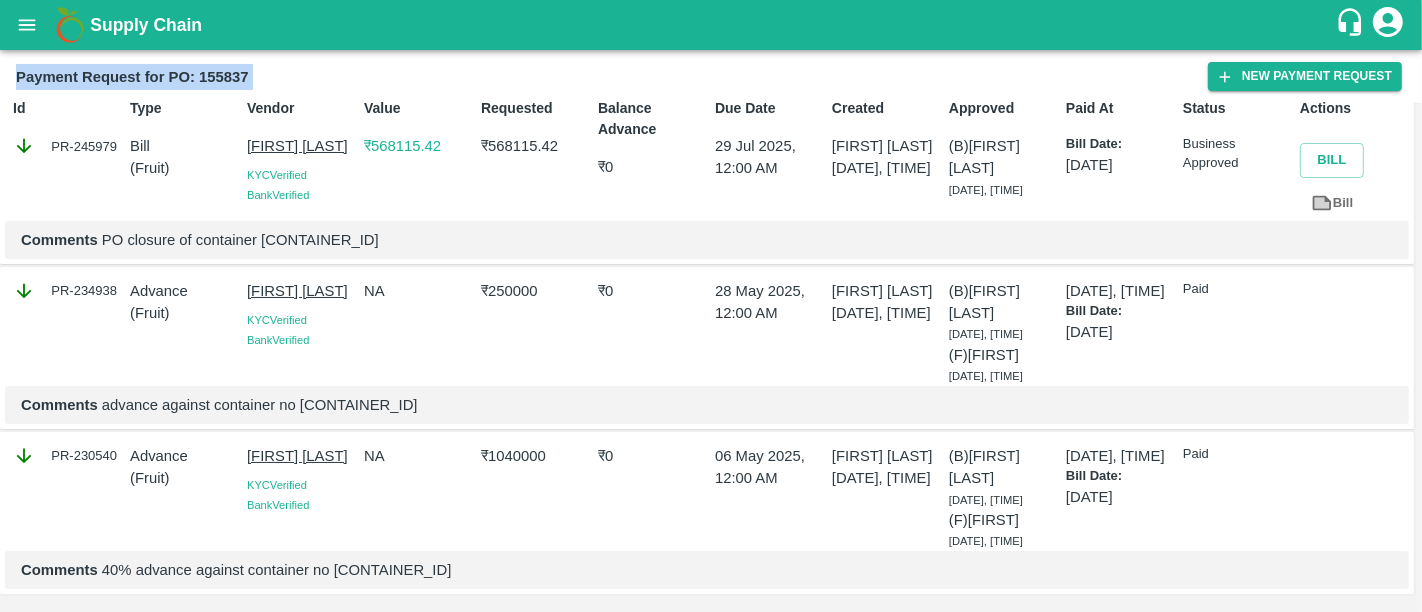click on "Payment Request for PO: 155837 New Payment Request" at bounding box center (711, 76) 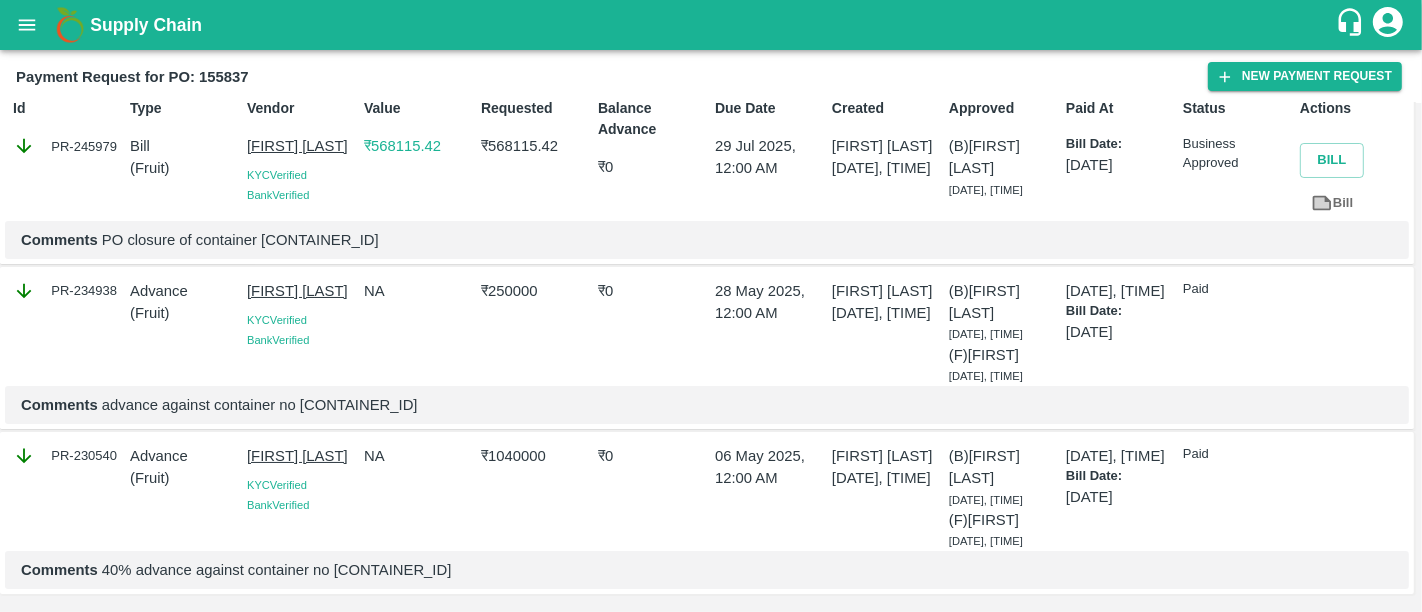 click on "₹  568115.42" at bounding box center (535, 146) 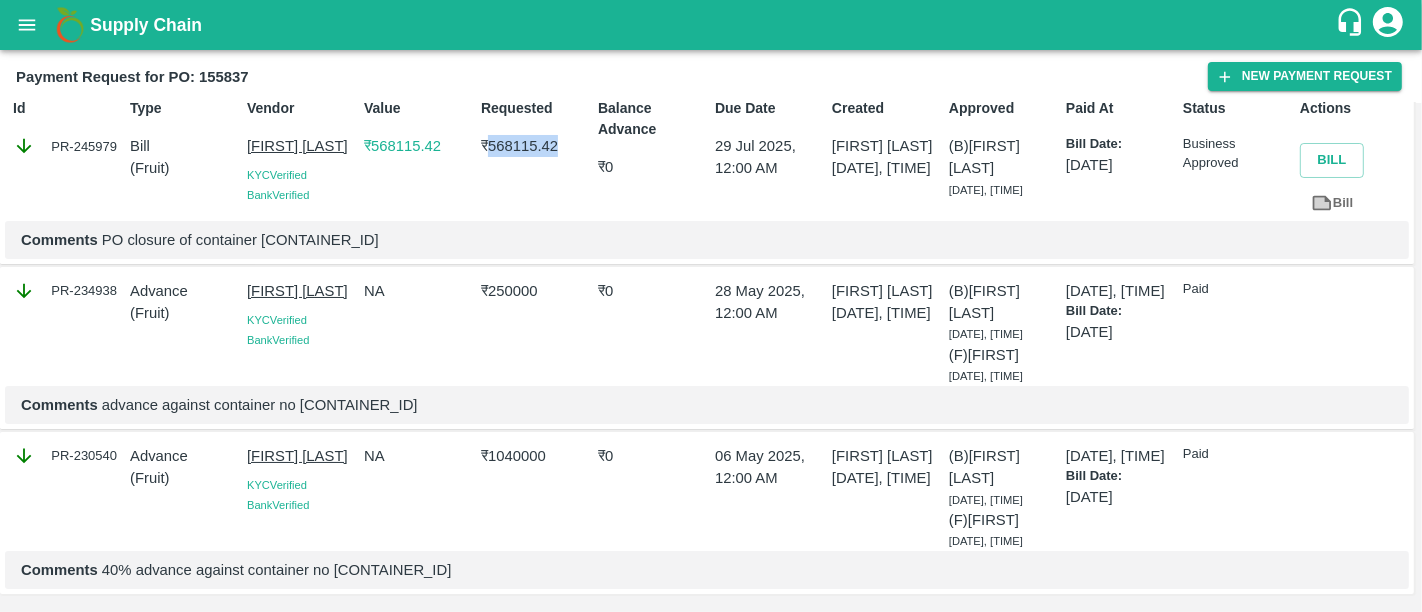 click on "₹  568115.42" at bounding box center (535, 146) 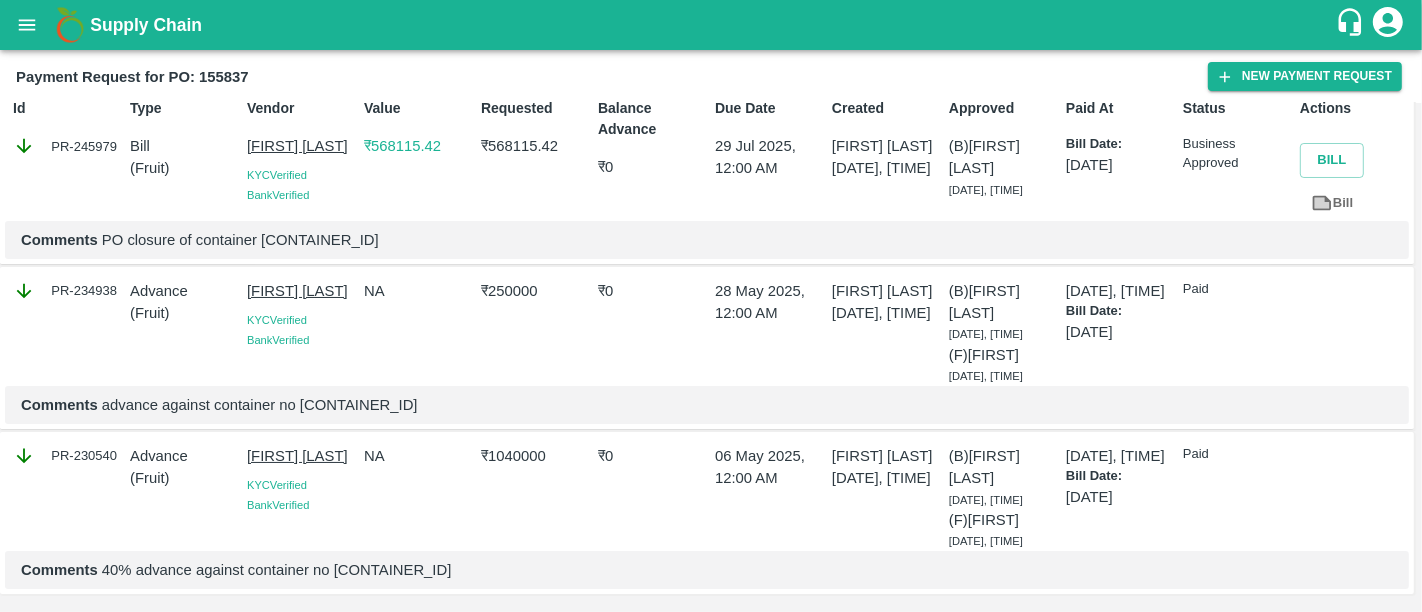 click on "PR-245979" at bounding box center [67, 146] 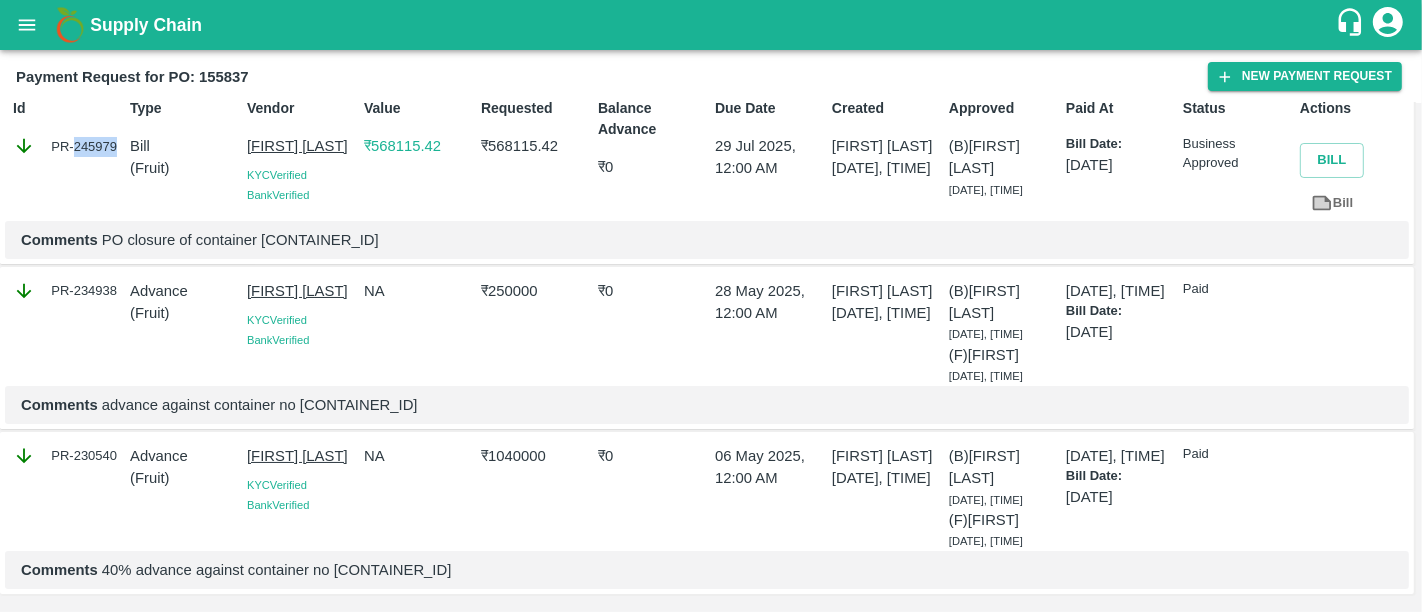 click on "PR-245979" at bounding box center [67, 146] 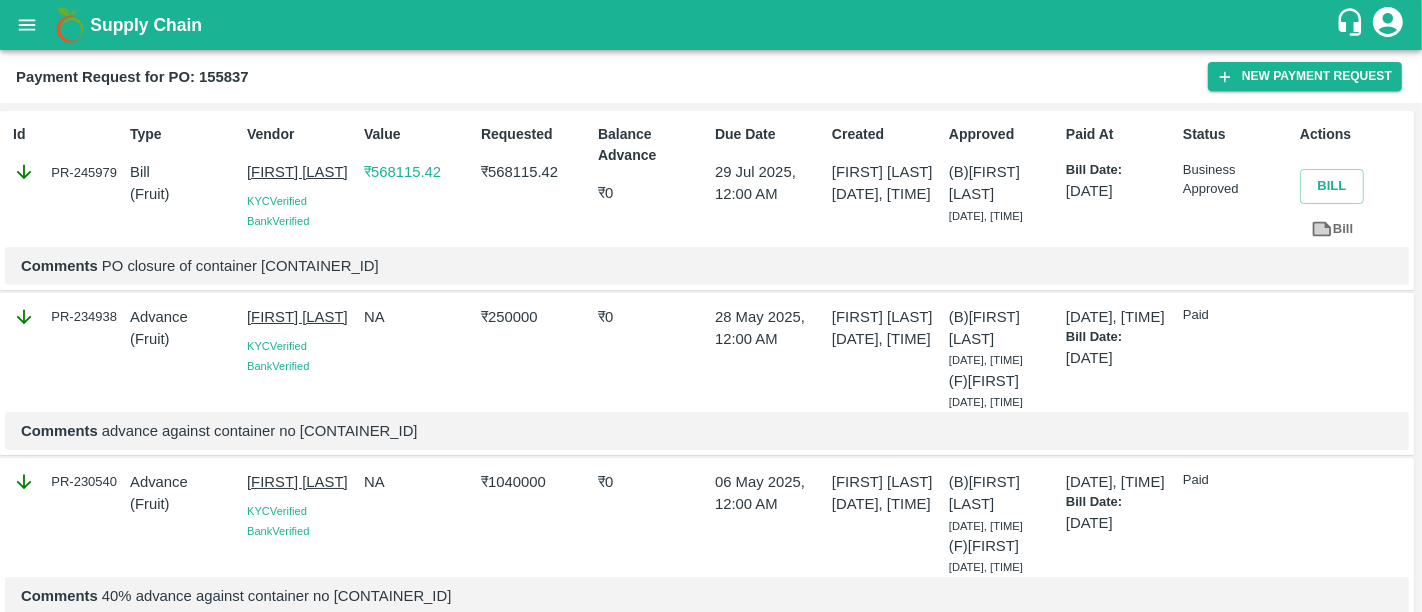 click on "Payment Request for PO: 155837" at bounding box center [132, 77] 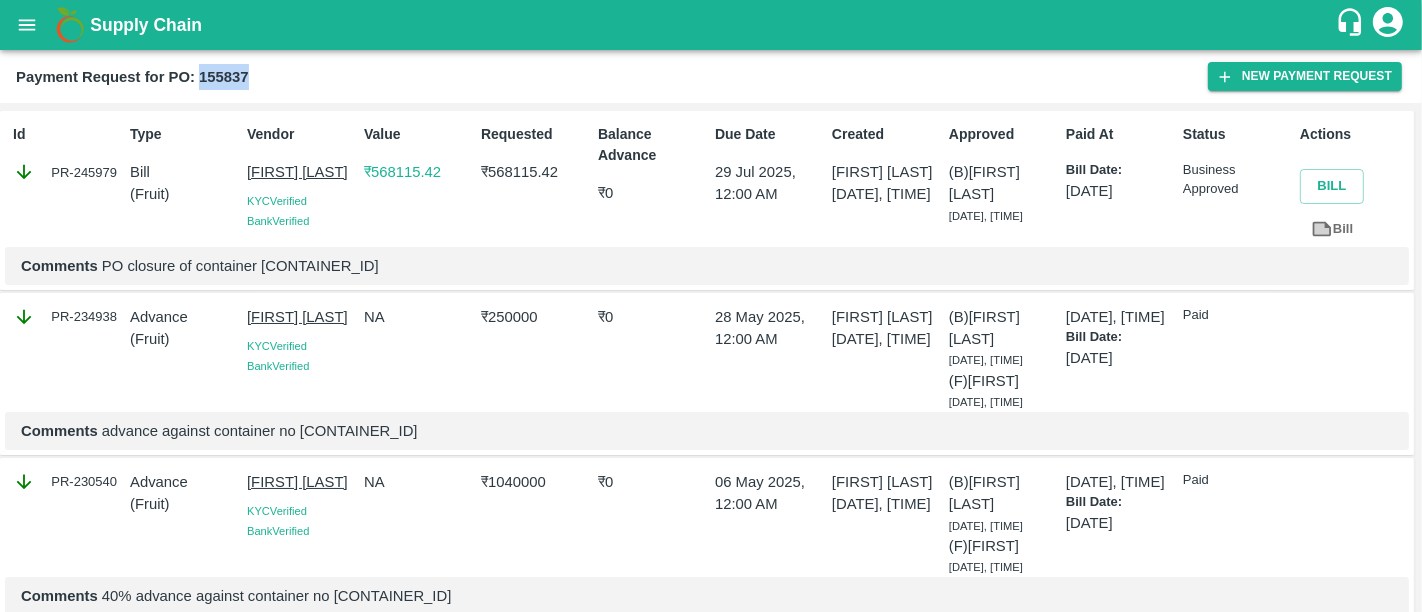 click on "Payment Request for PO: 155837" at bounding box center [132, 77] 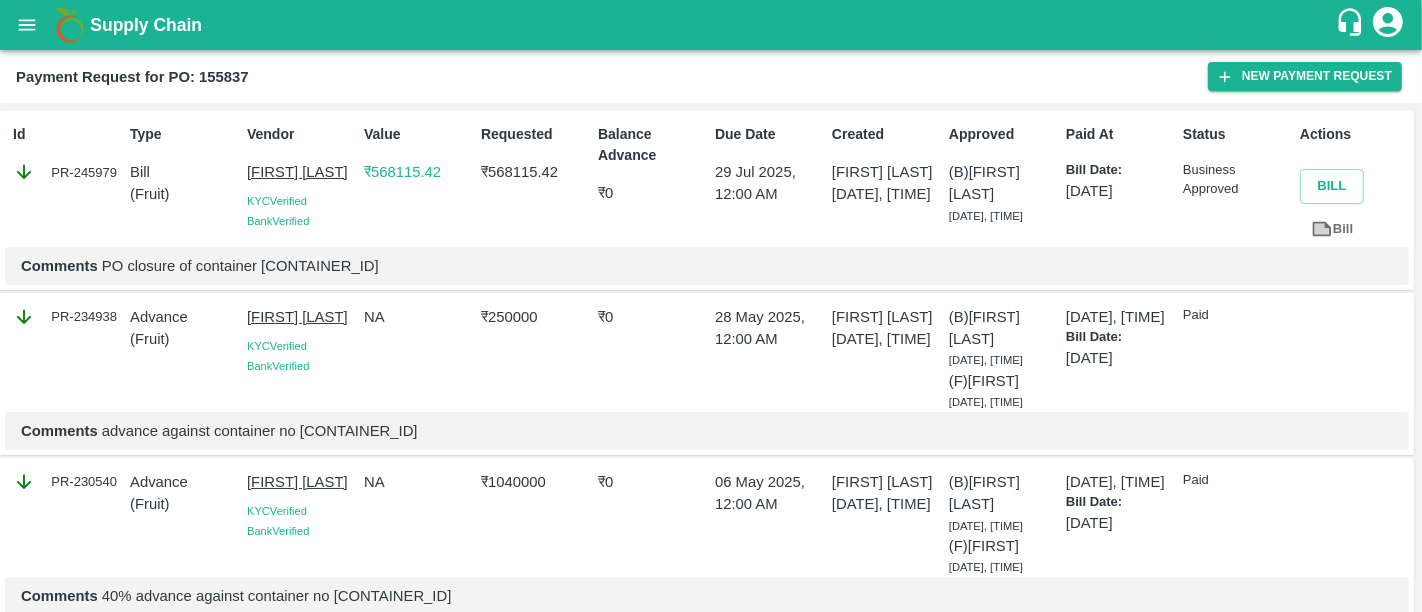 click on "Comments   PO closure of container CGMU5422043" at bounding box center [707, 266] 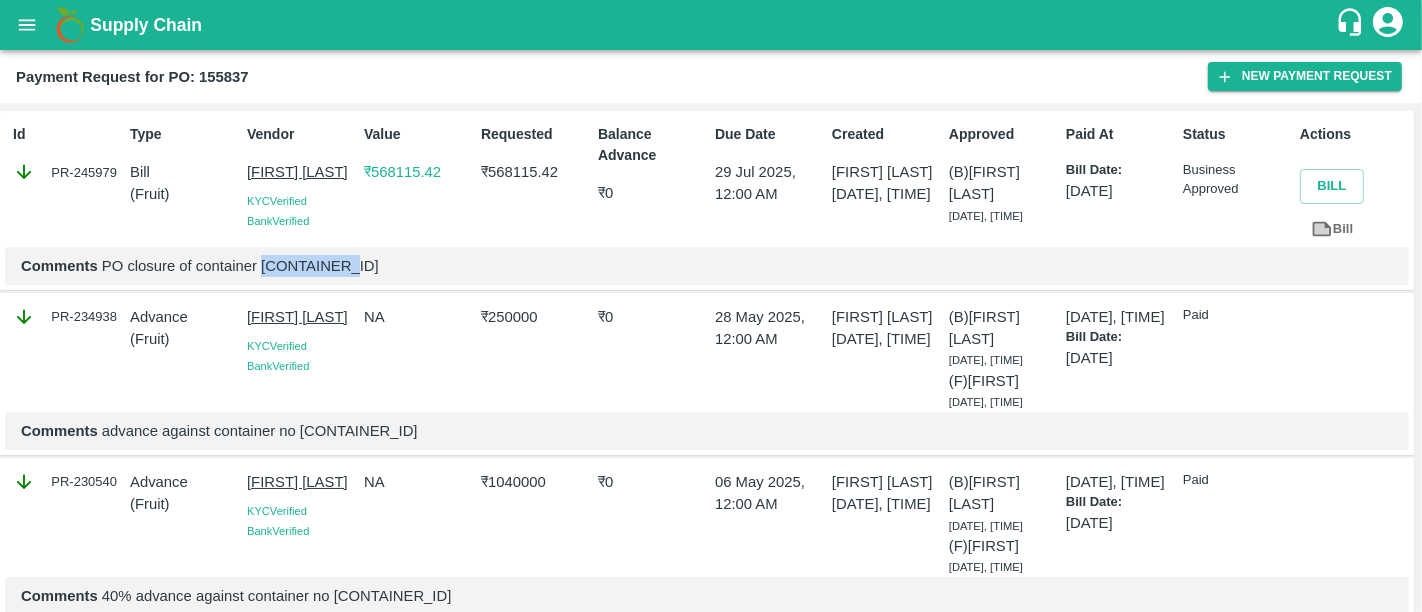click on "Comments   PO closure of container CGMU5422043" at bounding box center [707, 266] 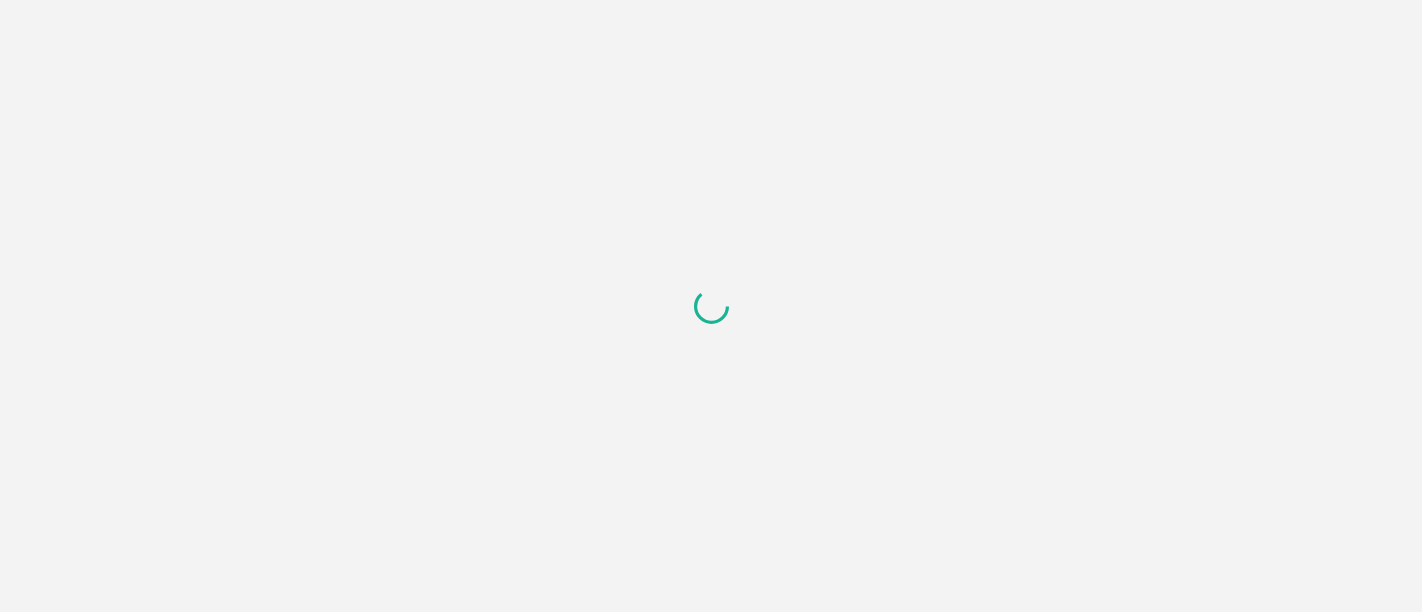 scroll, scrollTop: 0, scrollLeft: 0, axis: both 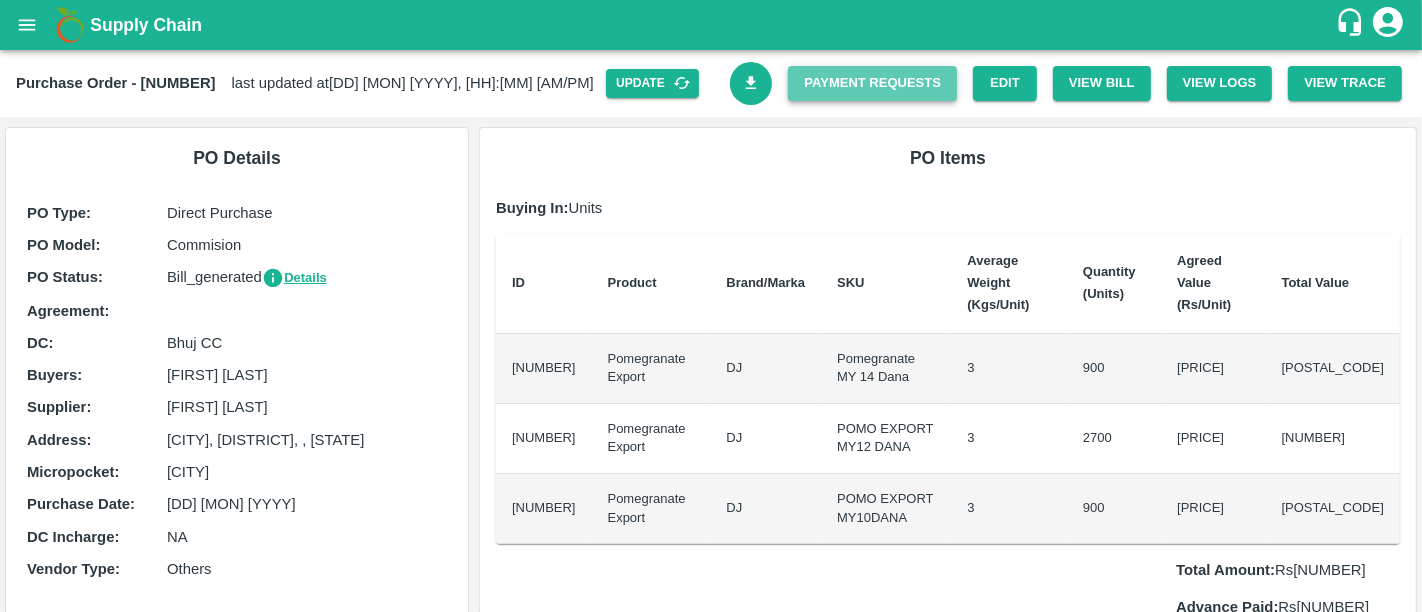click on "Payment Requests" at bounding box center [872, 83] 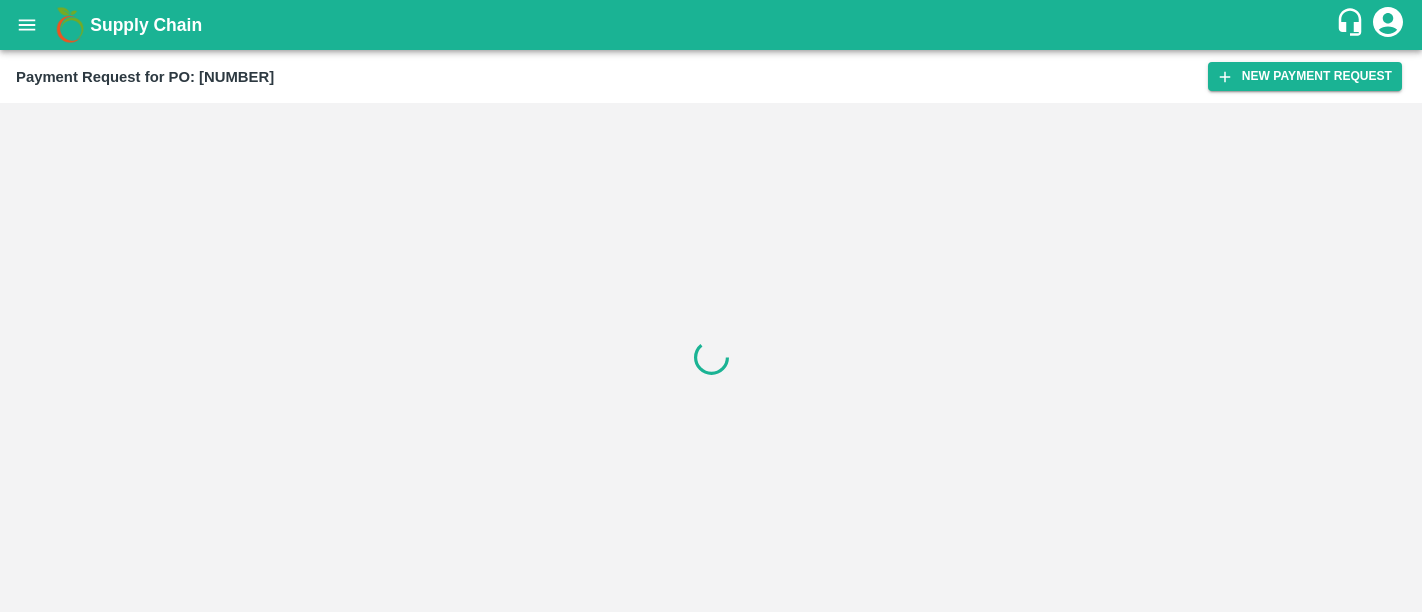 scroll, scrollTop: 0, scrollLeft: 0, axis: both 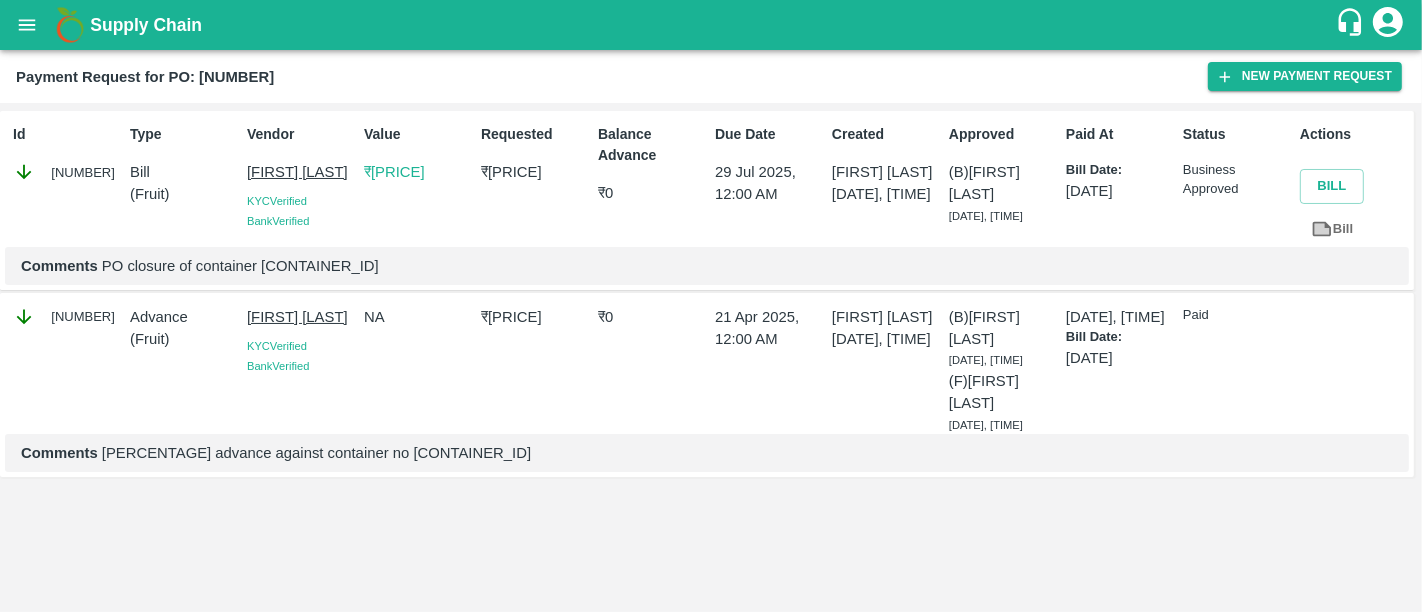 click on "₹  972000" at bounding box center [535, 317] 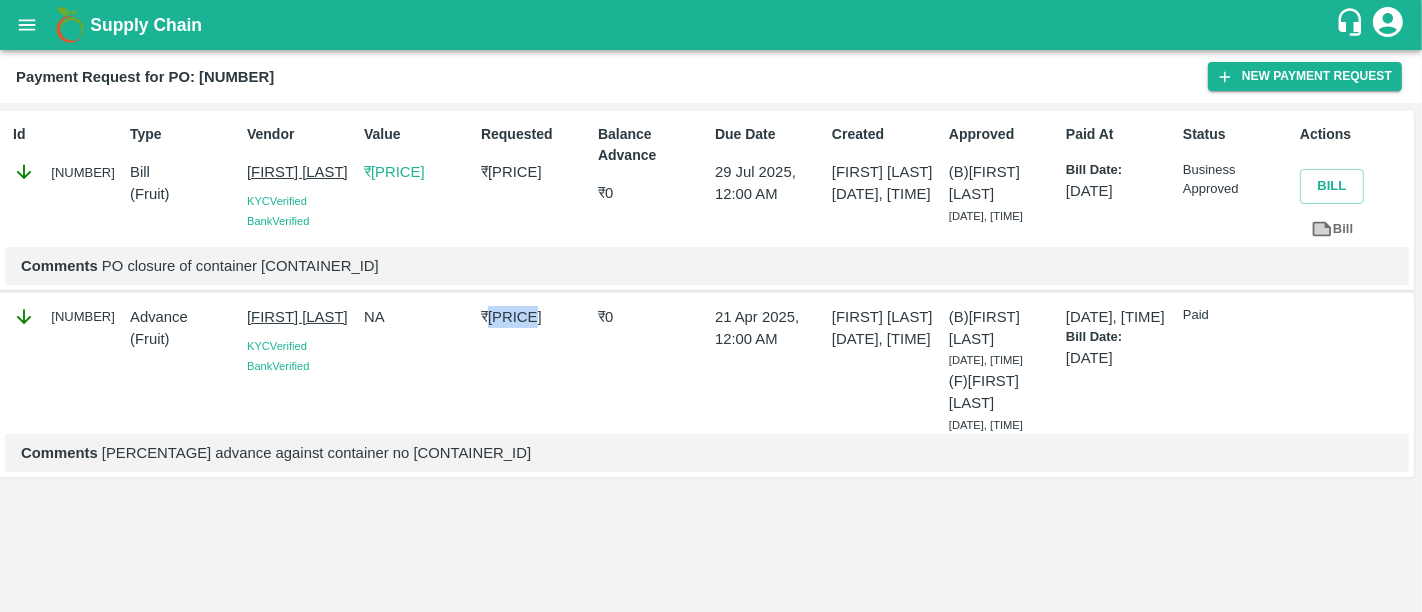 click on "₹  972000" at bounding box center [535, 317] 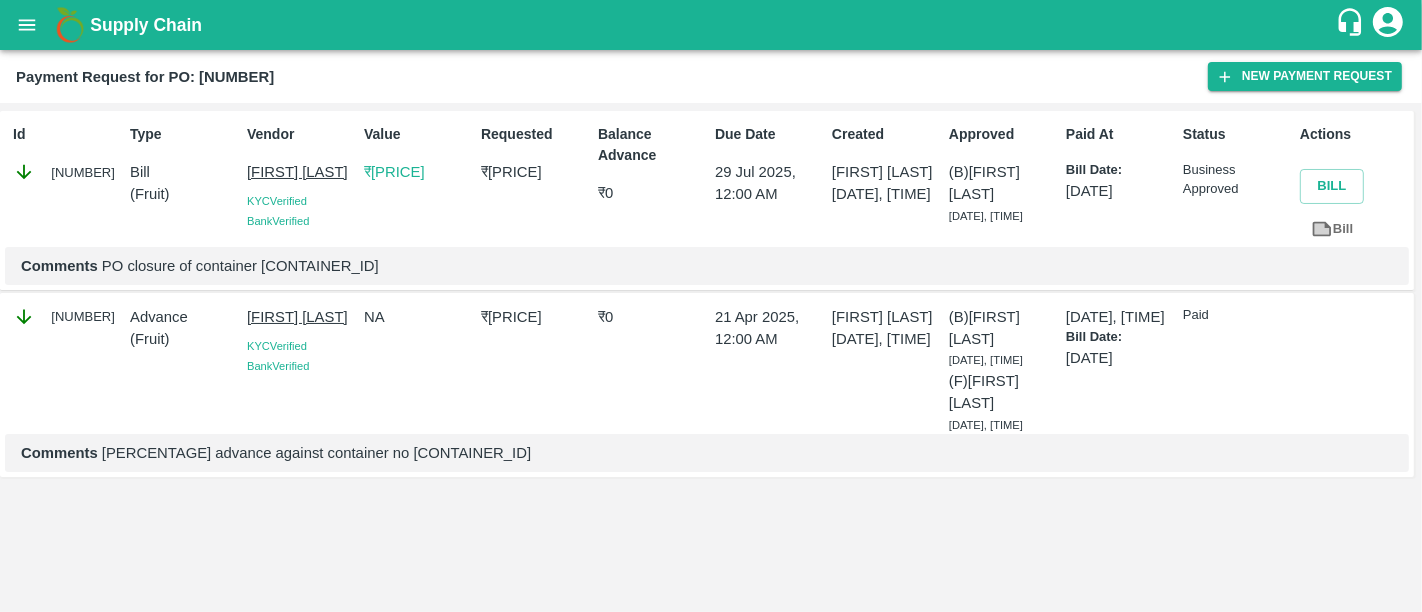 click on "₹  1755629.1" at bounding box center [418, 172] 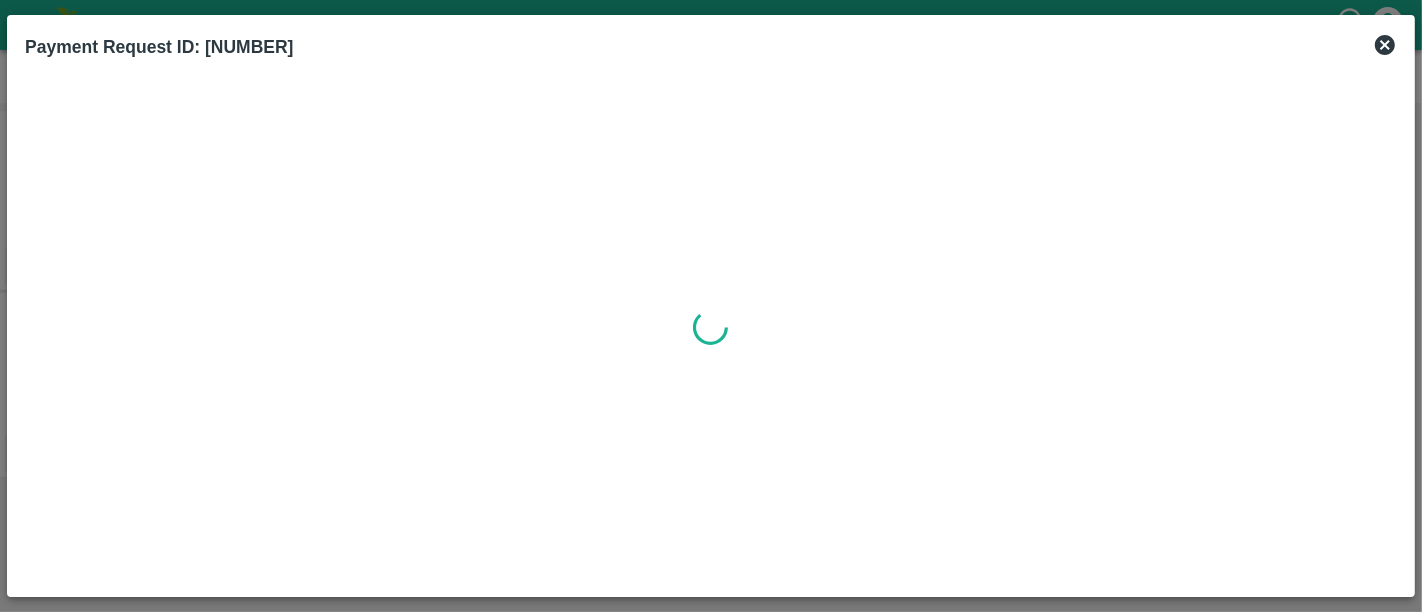 click at bounding box center [711, 327] 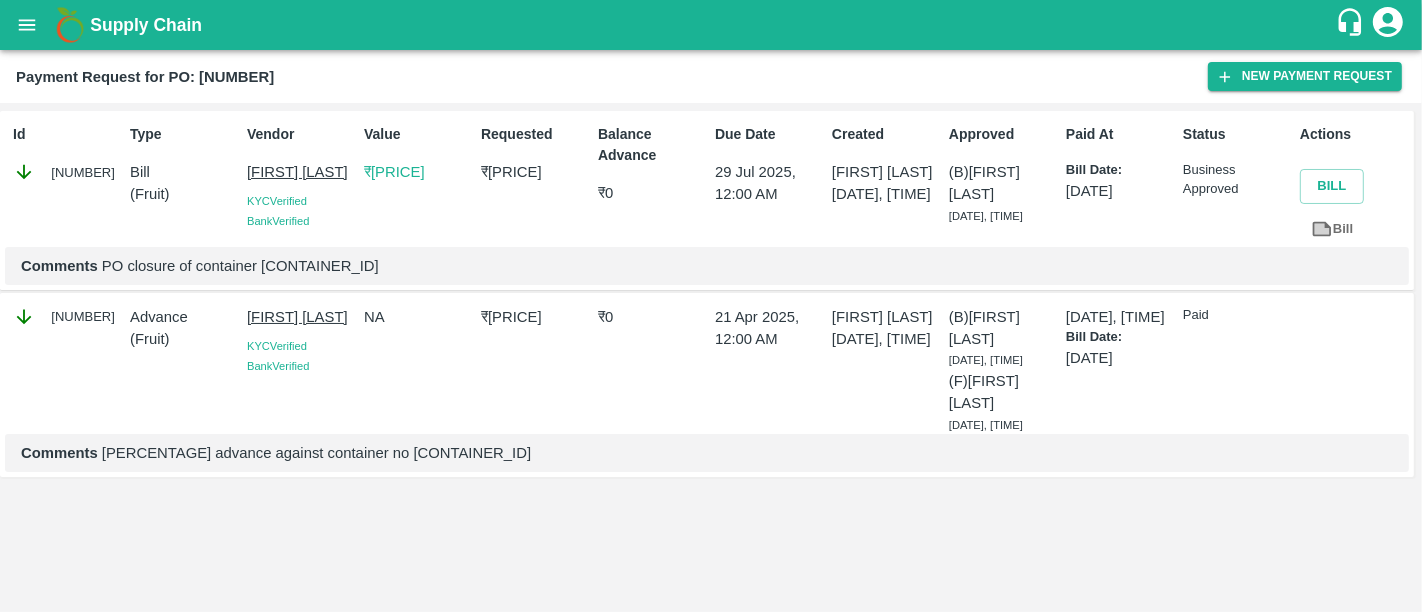 click on "₹  1755629.1" at bounding box center [535, 172] 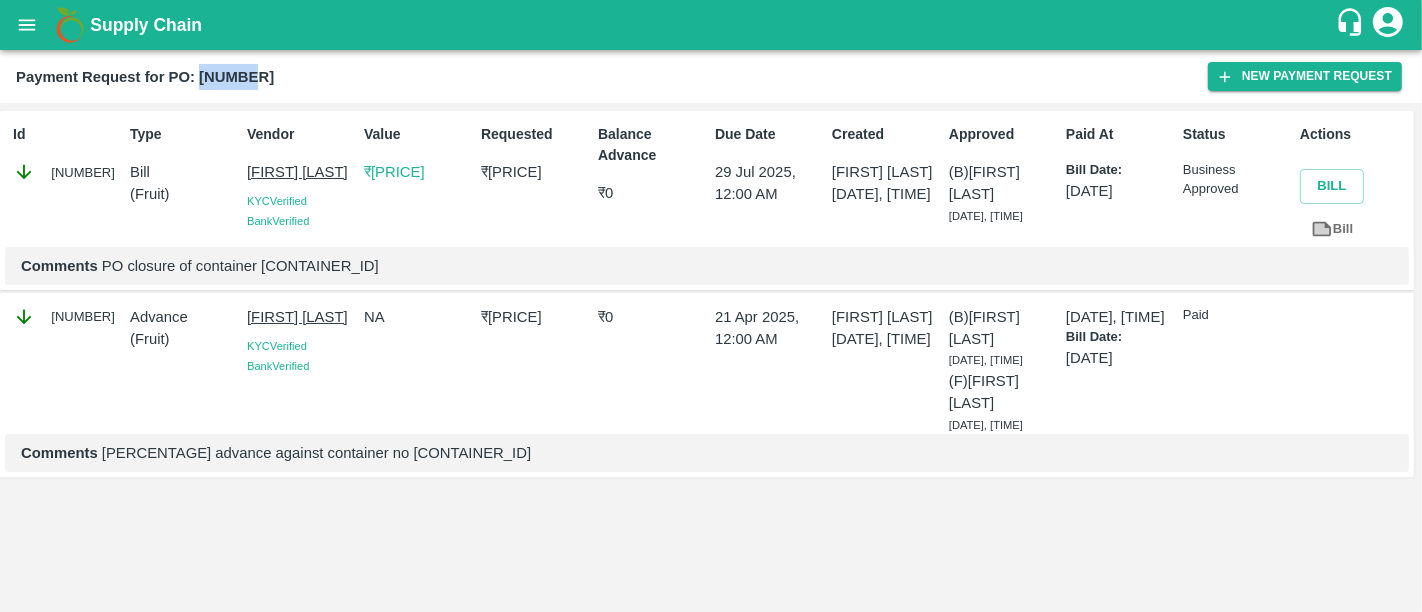 click on "Payment Request for PO: 153696" at bounding box center (145, 77) 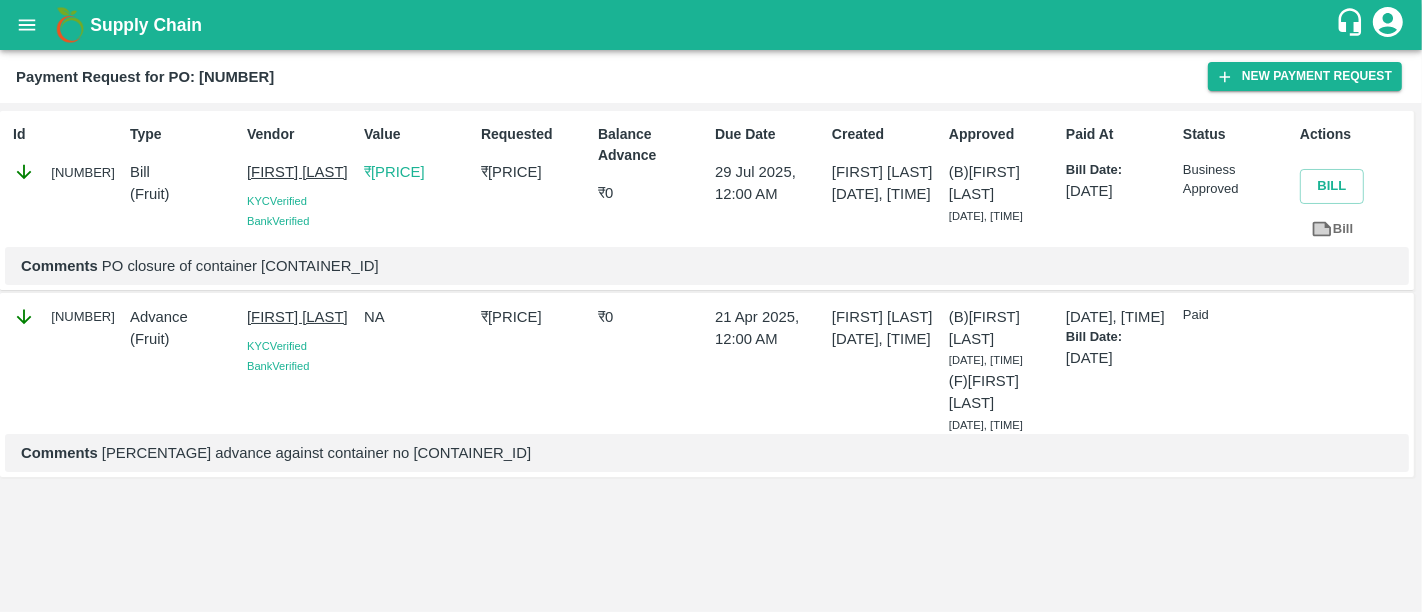 click on "Comments   PO closure of container EGSU5027253" at bounding box center (707, 266) 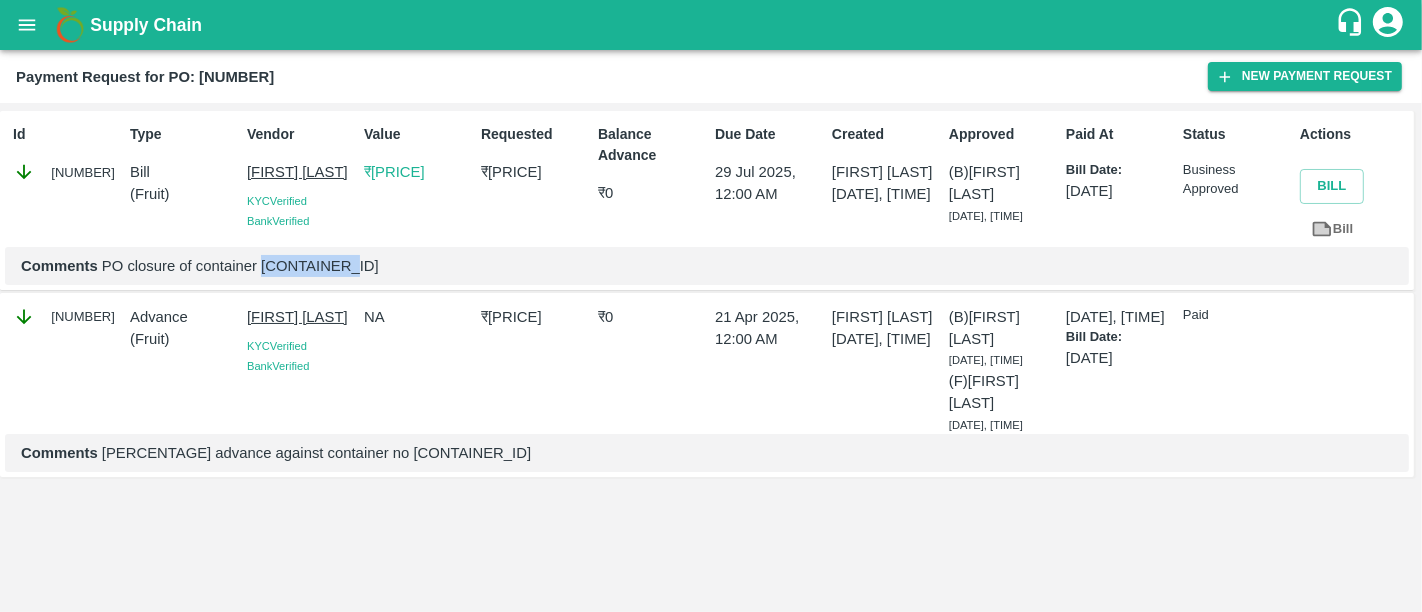 click on "Comments   PO closure of container EGSU5027253" at bounding box center (707, 266) 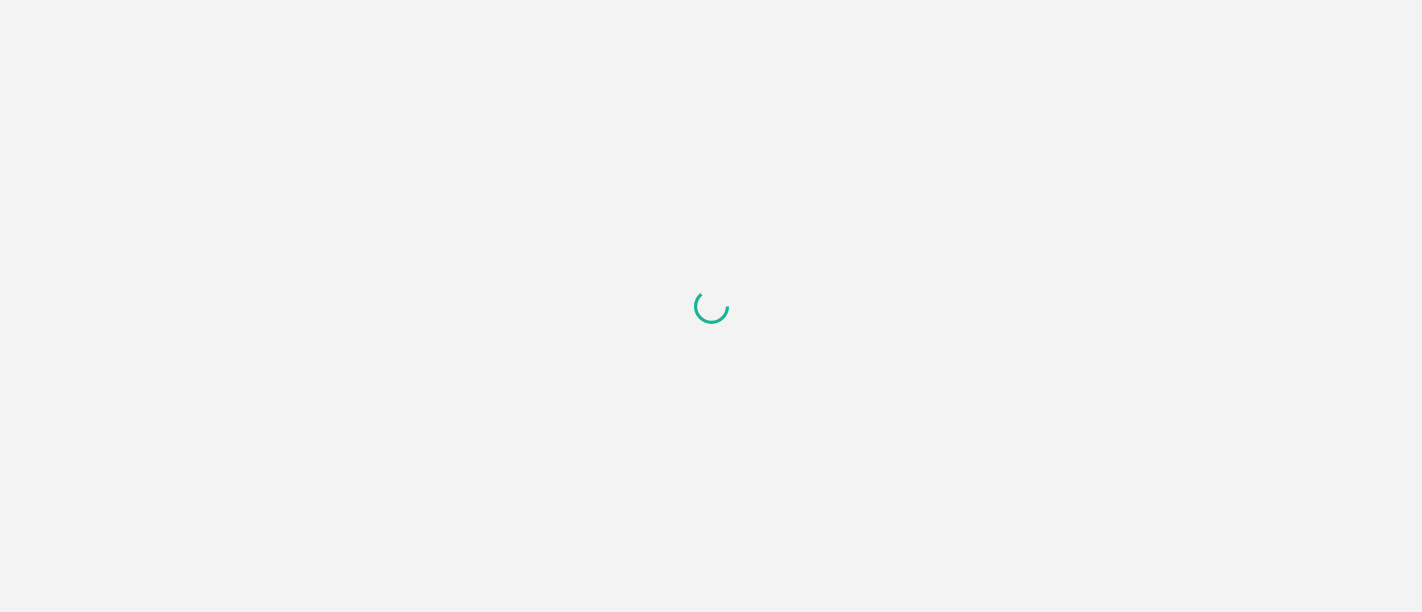 scroll, scrollTop: 0, scrollLeft: 0, axis: both 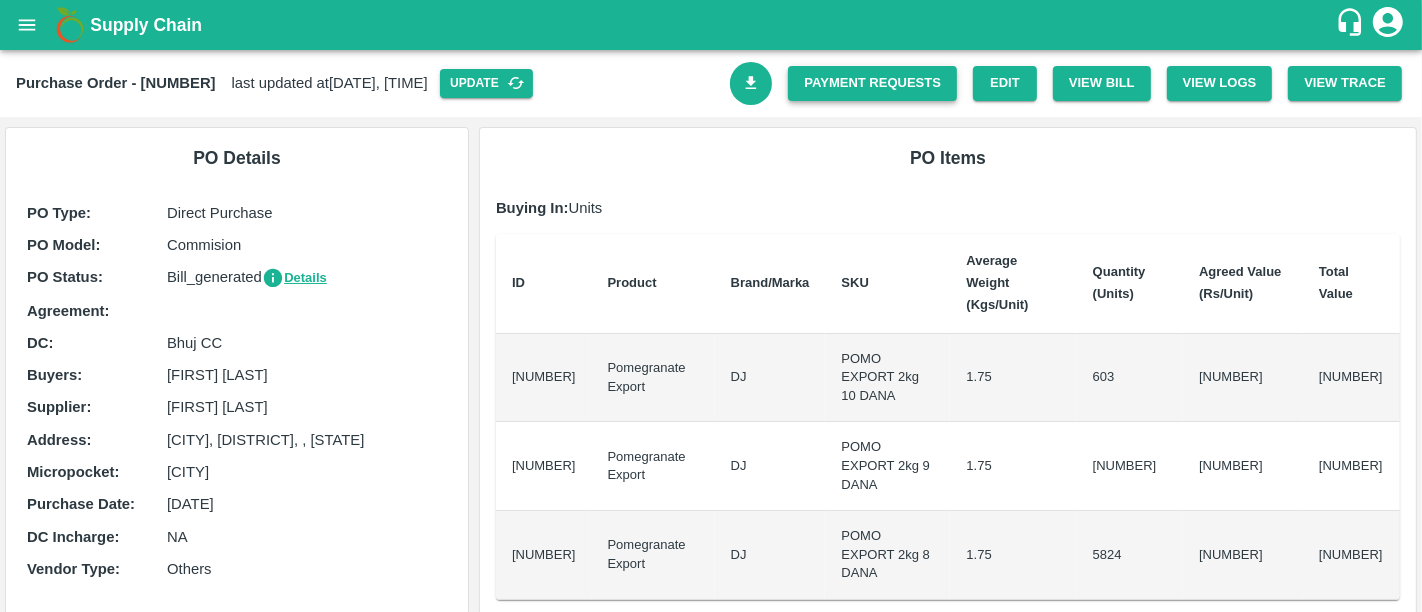 click on "Payment Requests" at bounding box center [872, 83] 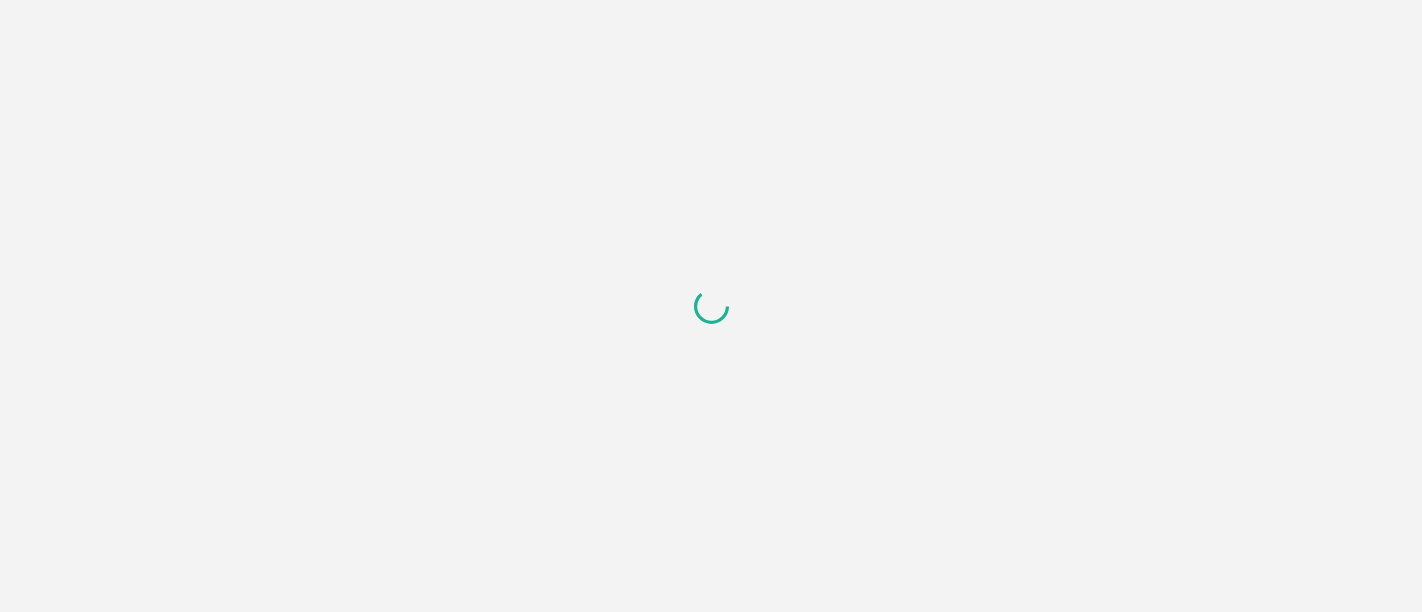 scroll, scrollTop: 0, scrollLeft: 0, axis: both 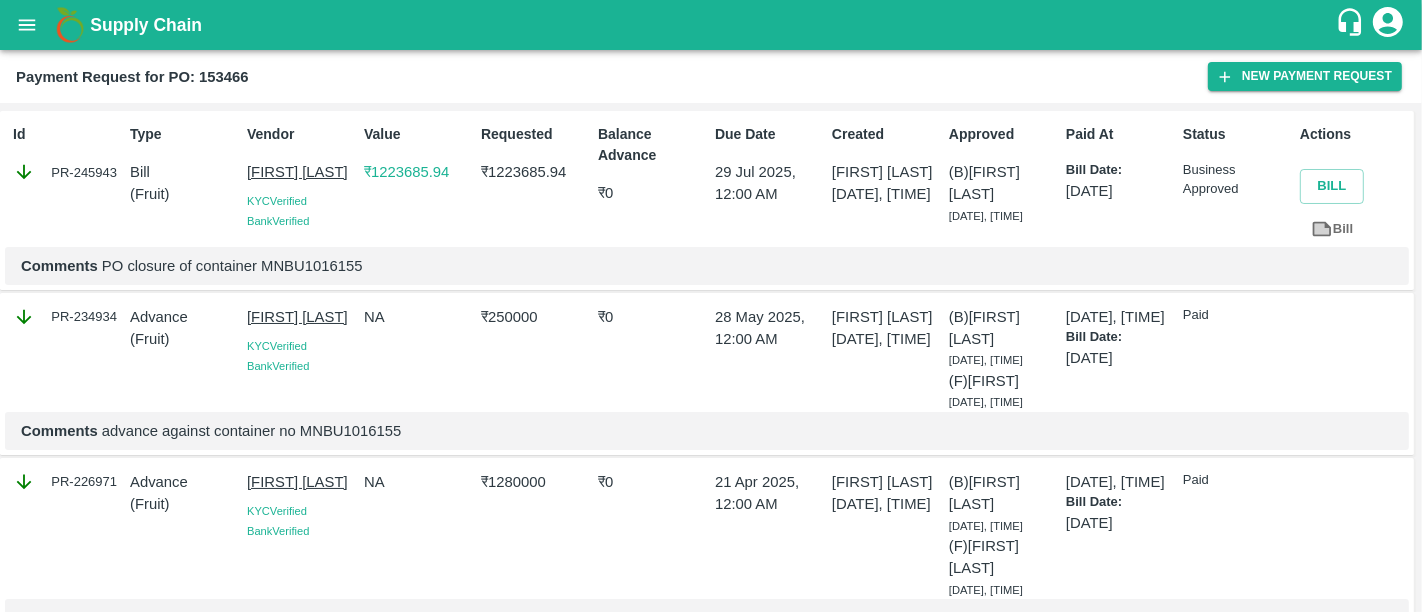 click on "Payment Request for PO: 153466" at bounding box center [132, 77] 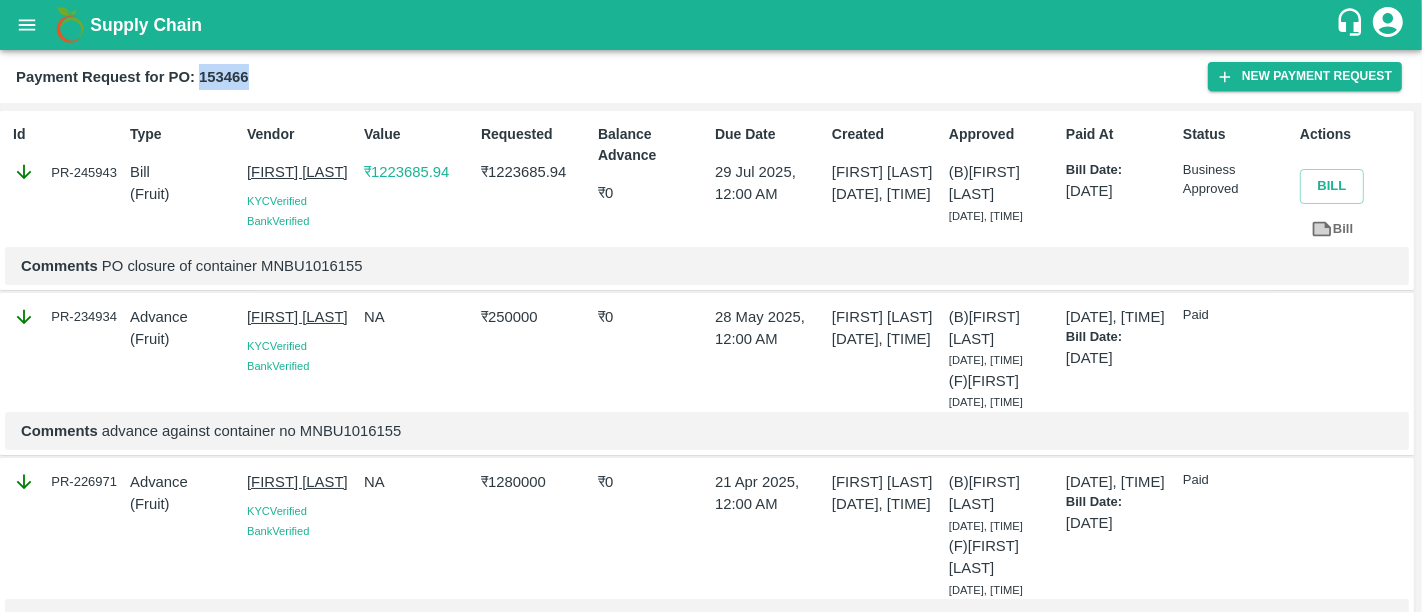 click on "Payment Request for PO: 153466" at bounding box center (132, 77) 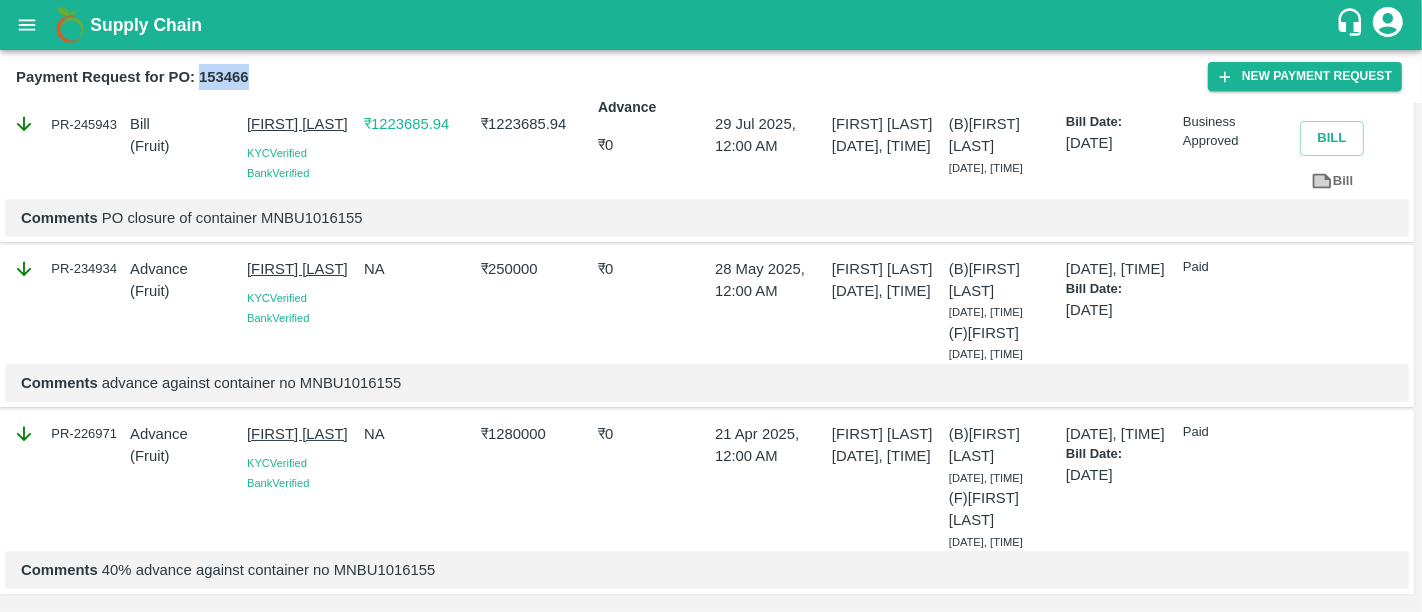 scroll, scrollTop: 105, scrollLeft: 0, axis: vertical 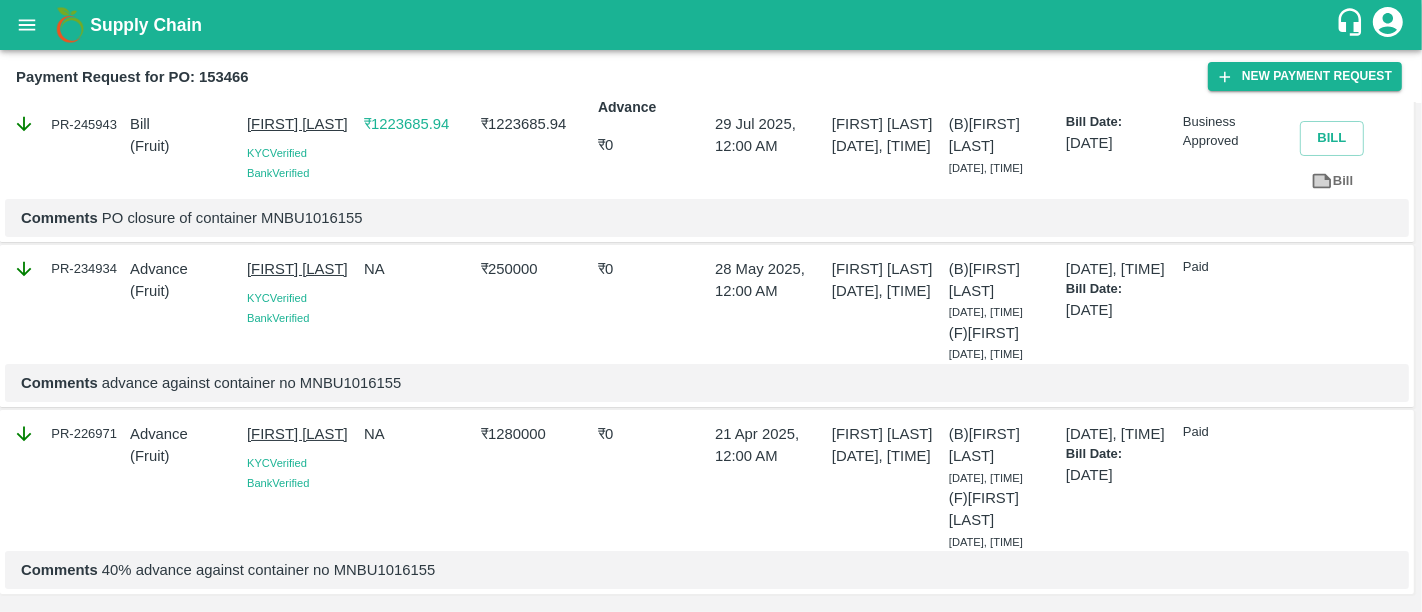 click on "₹  1280000" at bounding box center [535, 434] 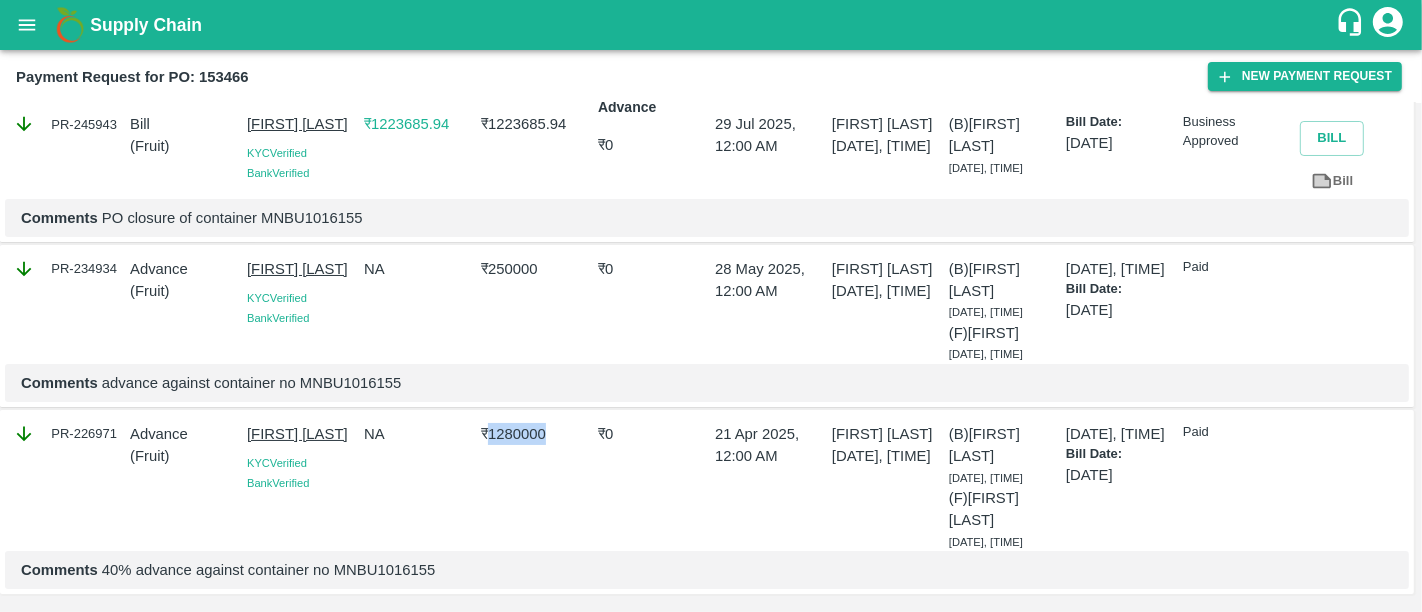 click on "₹  1280000" at bounding box center [535, 434] 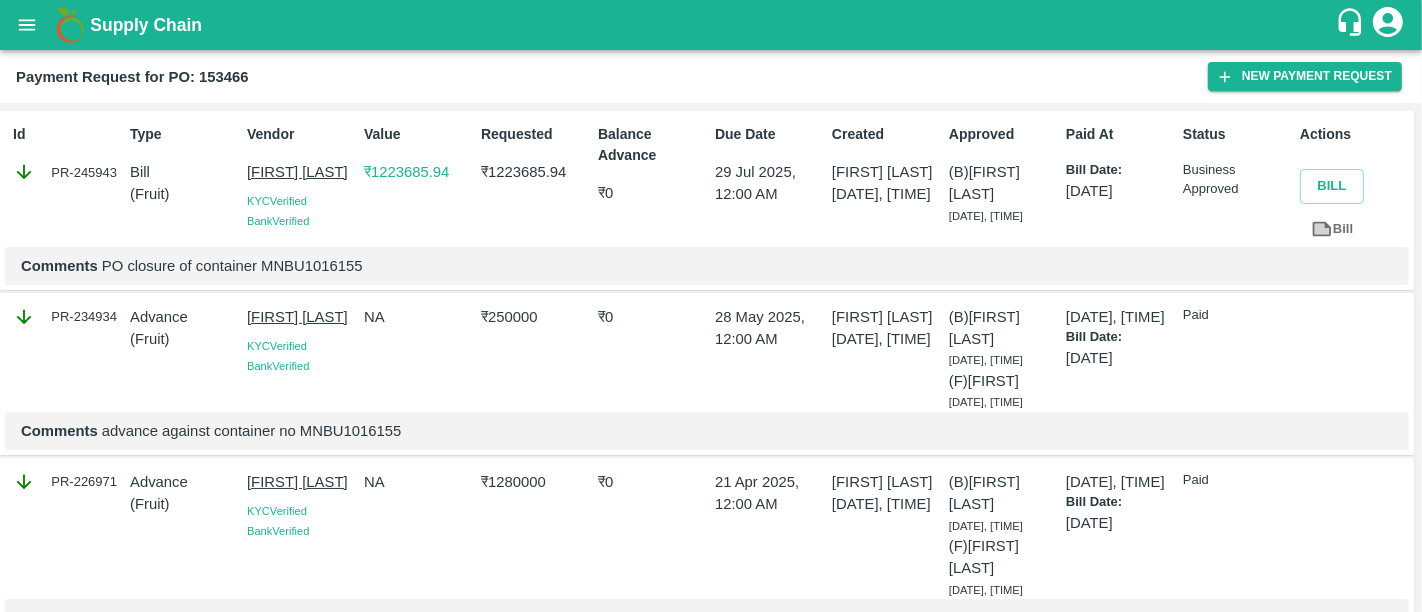 click on "₹  250000" at bounding box center [535, 317] 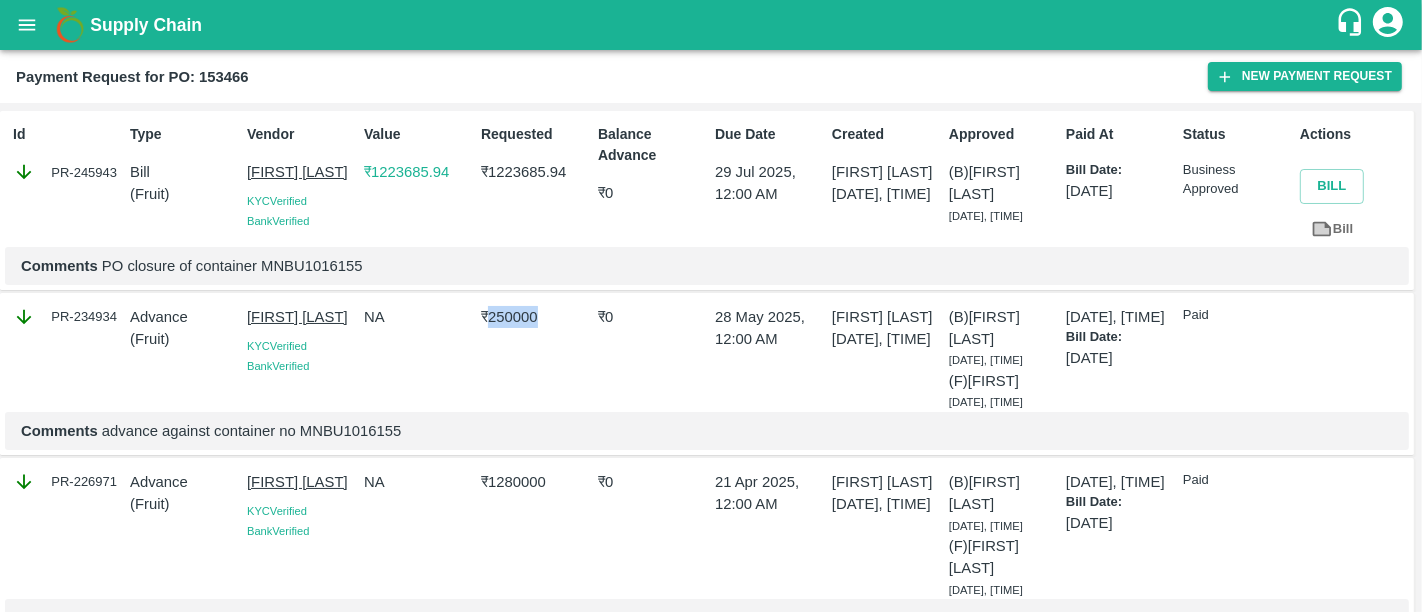 click on "₹  250000" at bounding box center [535, 317] 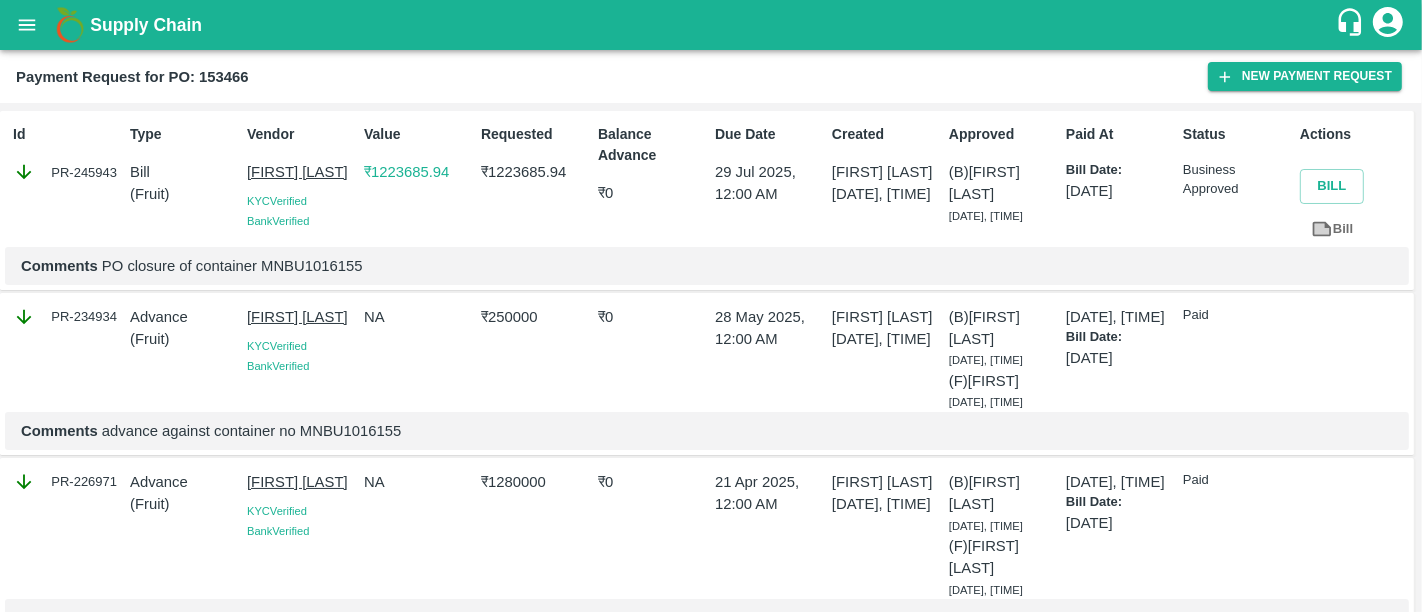 click on "₹  1223685.94" at bounding box center [535, 172] 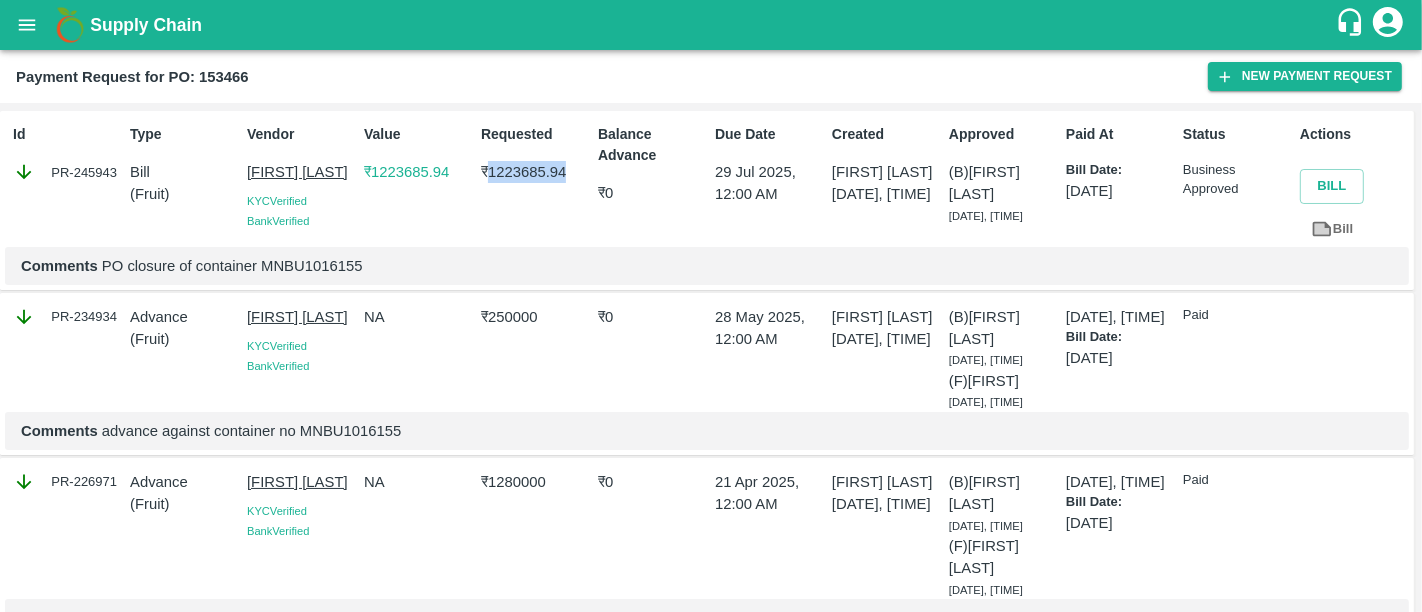 click on "₹  1223685.94" at bounding box center [535, 172] 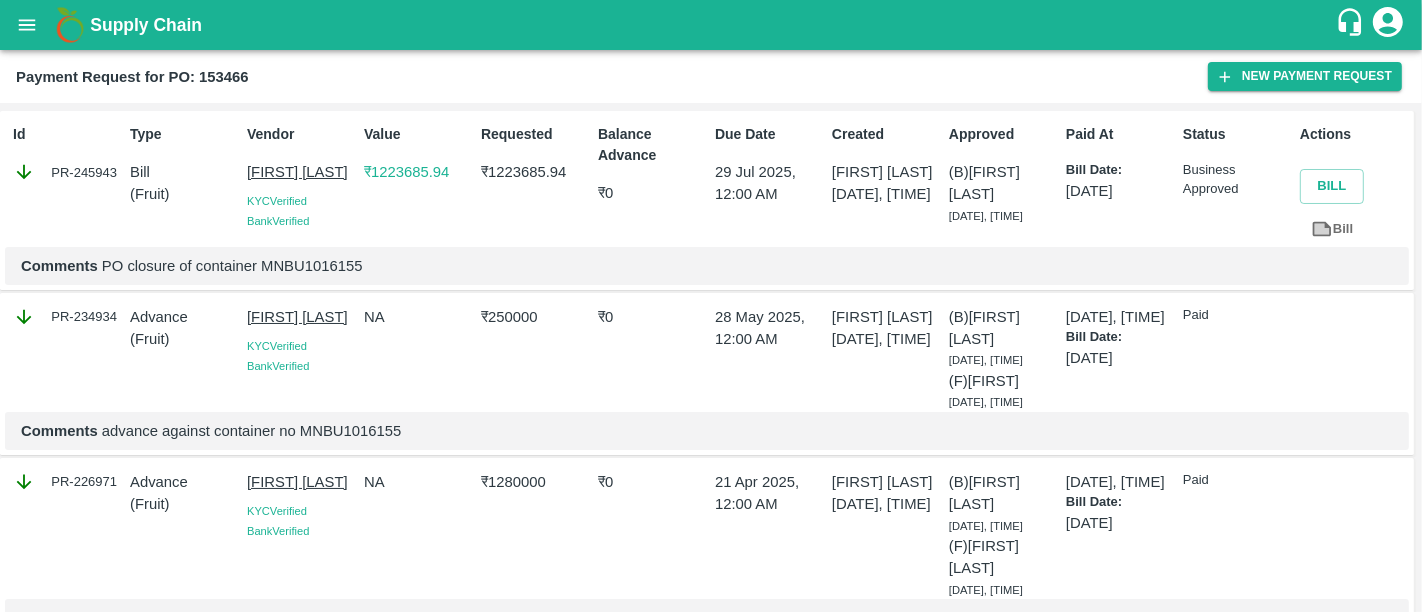 click on "Comments   PO closure of container MNBU1016155" at bounding box center [707, 266] 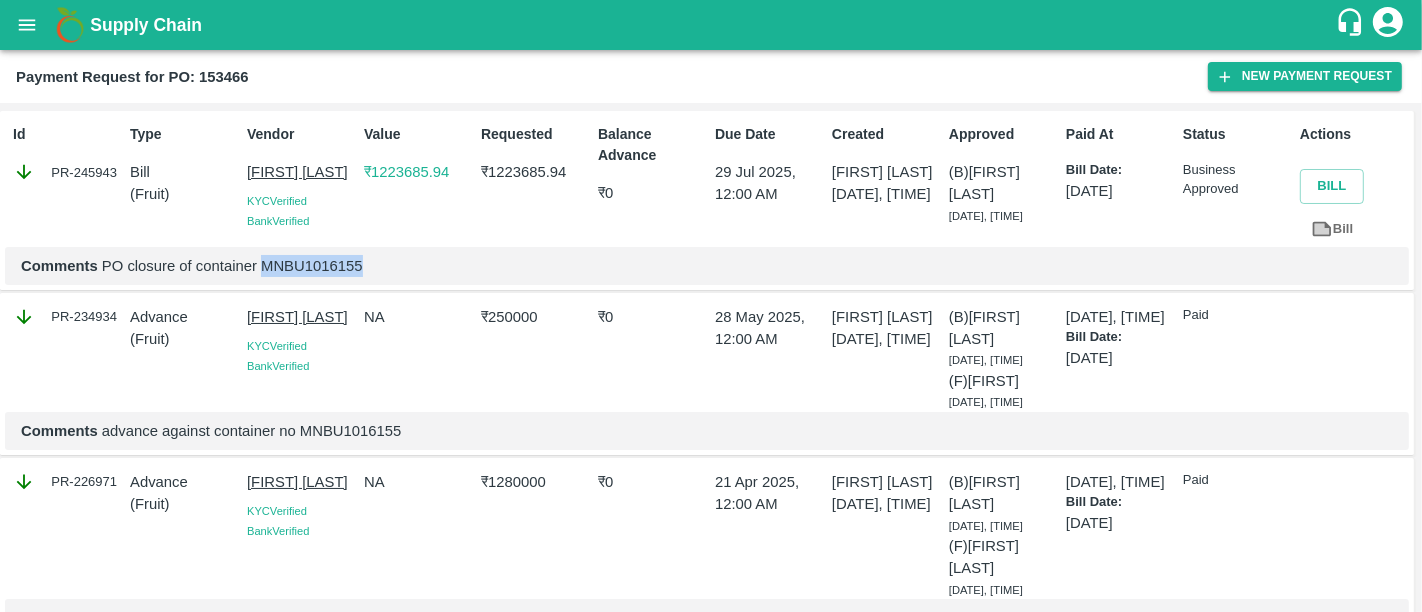 click on "Comments   PO closure of container MNBU1016155" at bounding box center (707, 266) 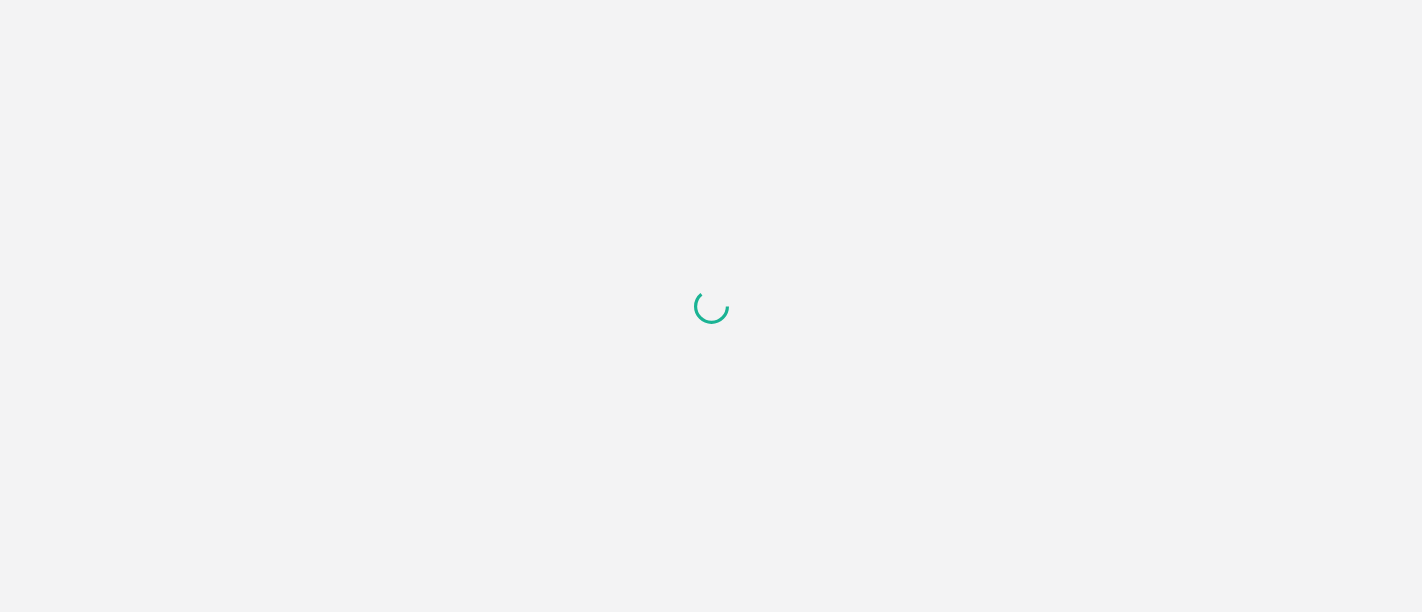 scroll, scrollTop: 0, scrollLeft: 0, axis: both 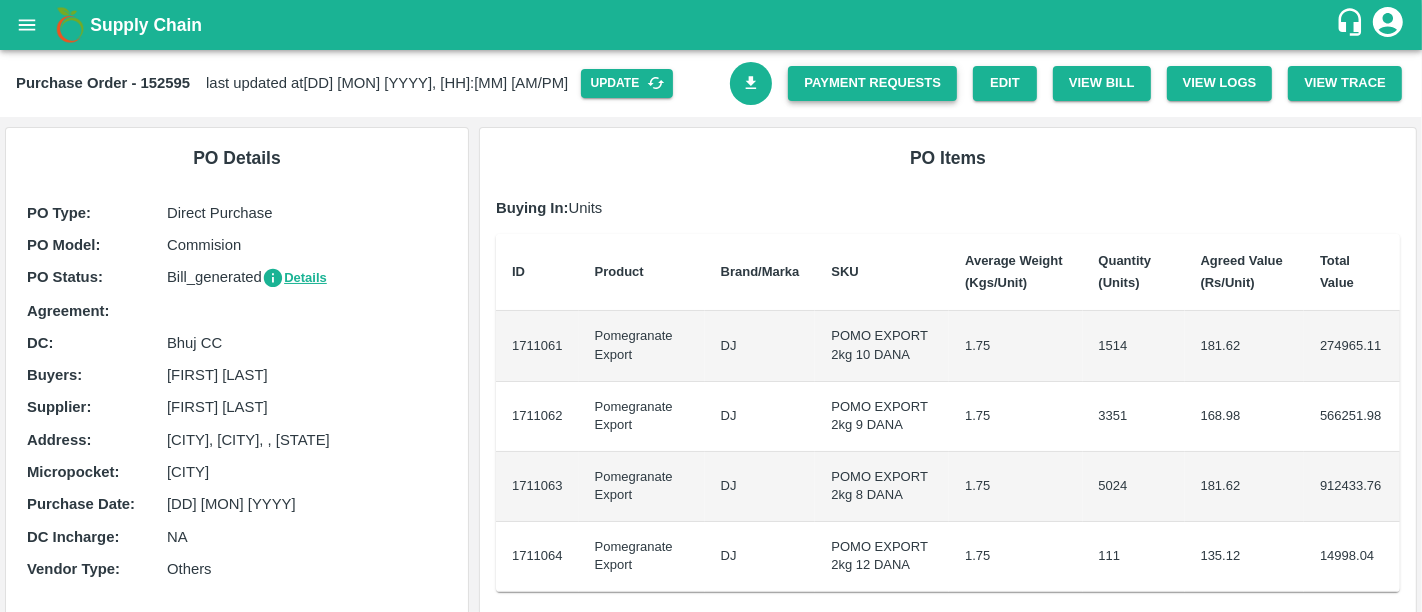 click on "Payment Requests" at bounding box center [872, 83] 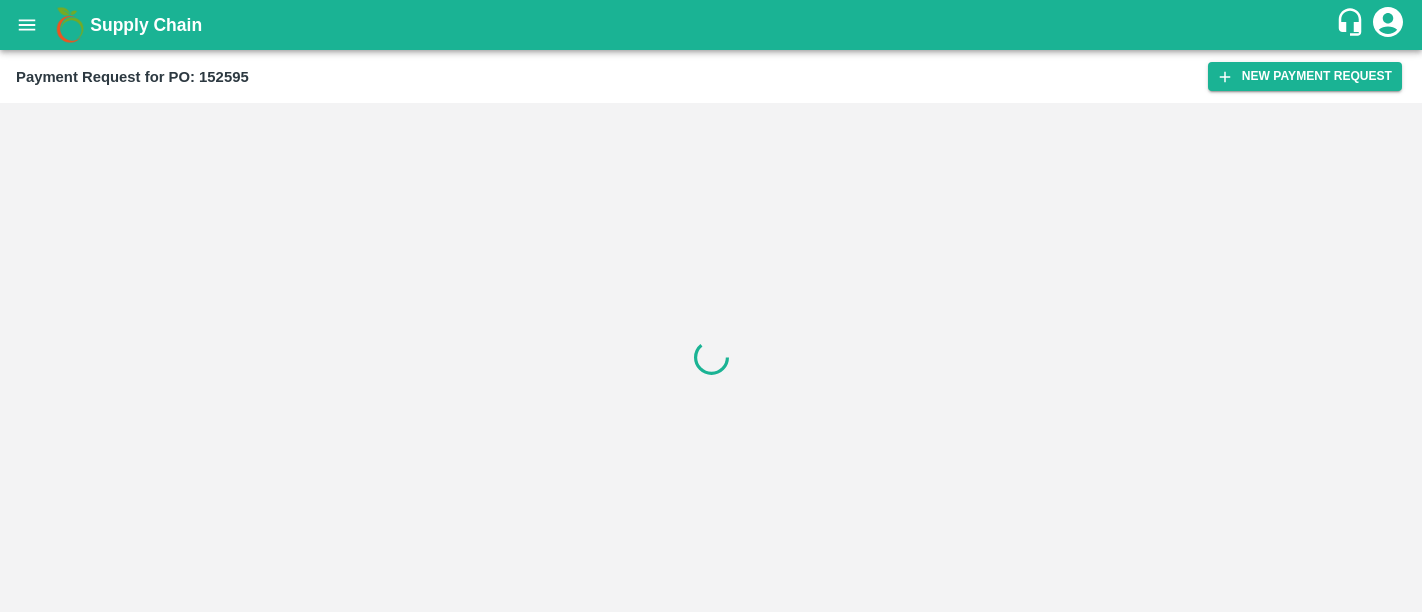 scroll, scrollTop: 0, scrollLeft: 0, axis: both 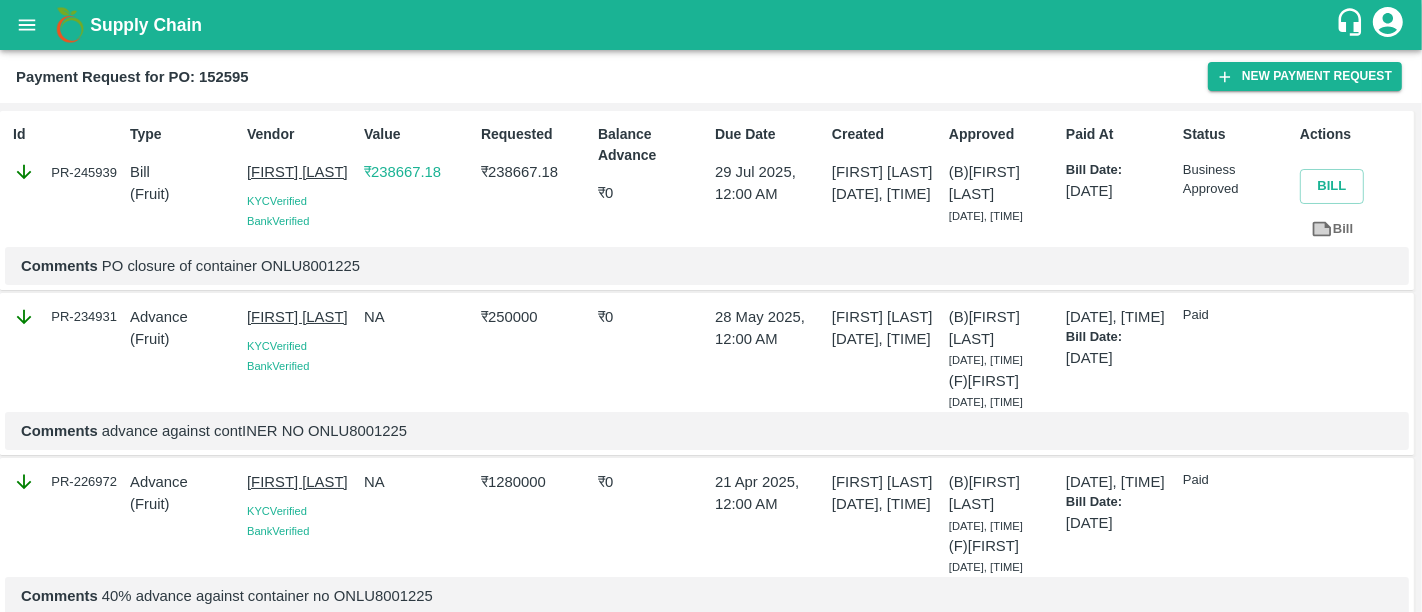 click on "Payment Request for PO: 152595" at bounding box center (132, 77) 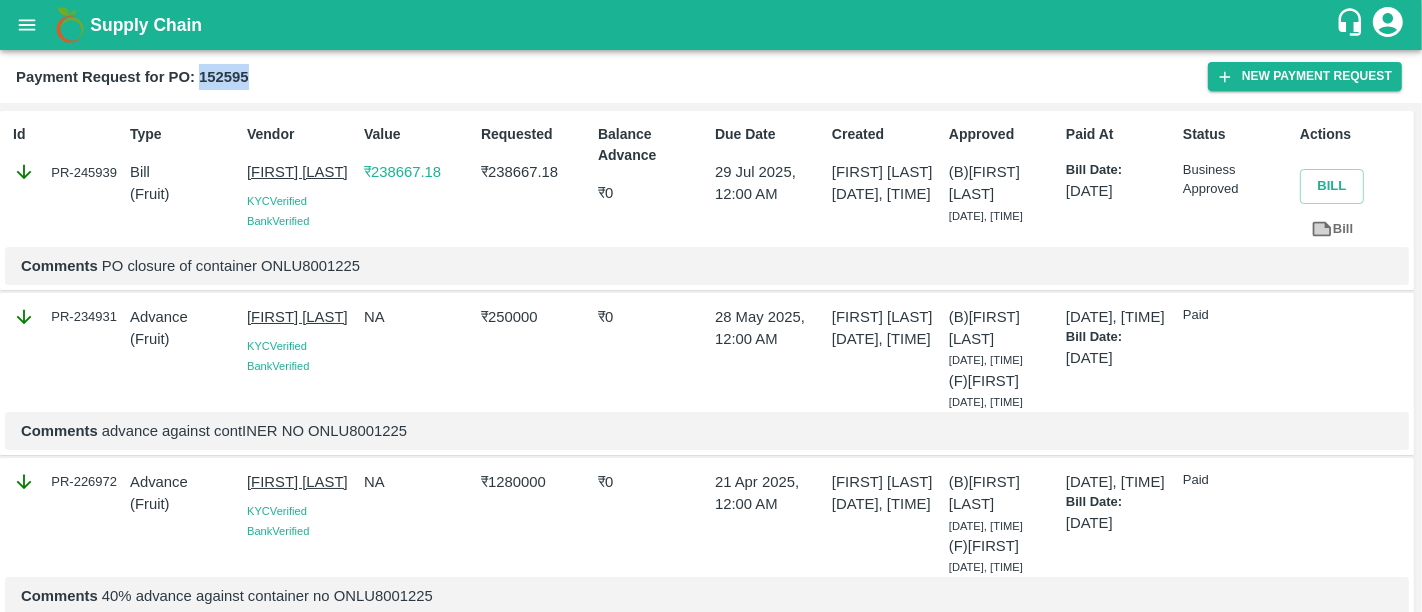 click on "Payment Request for PO: 152595" at bounding box center (132, 77) 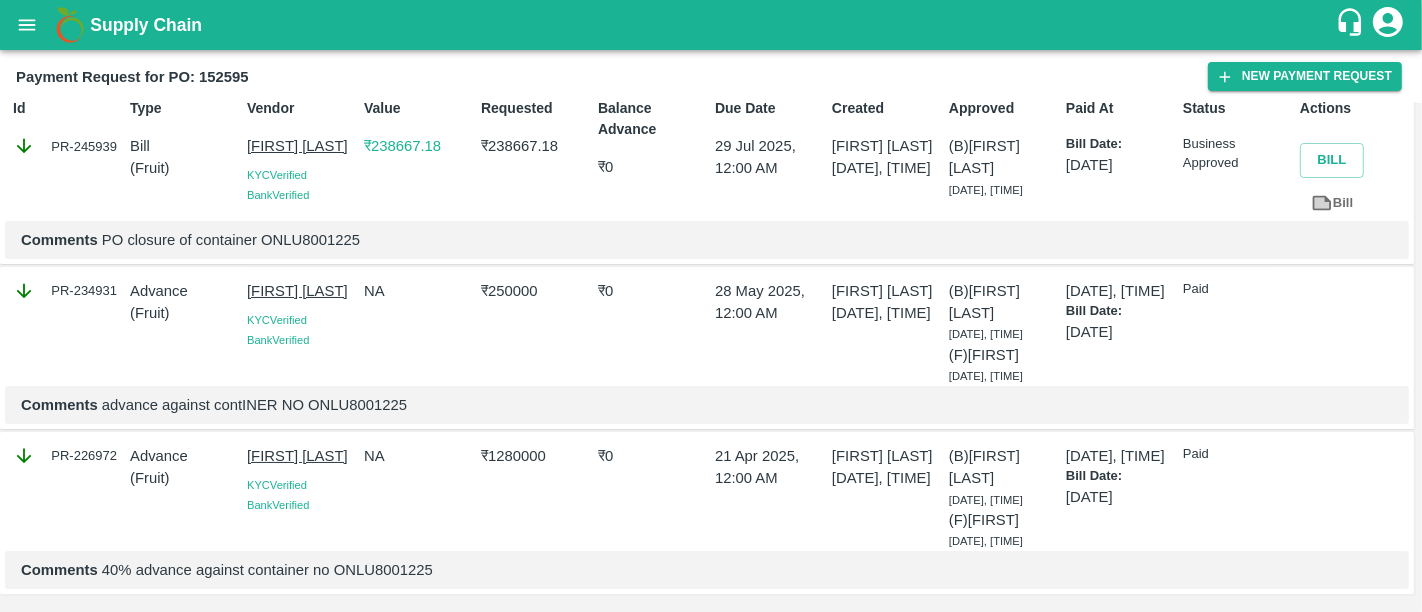 click on "₹  1280000" at bounding box center (535, 456) 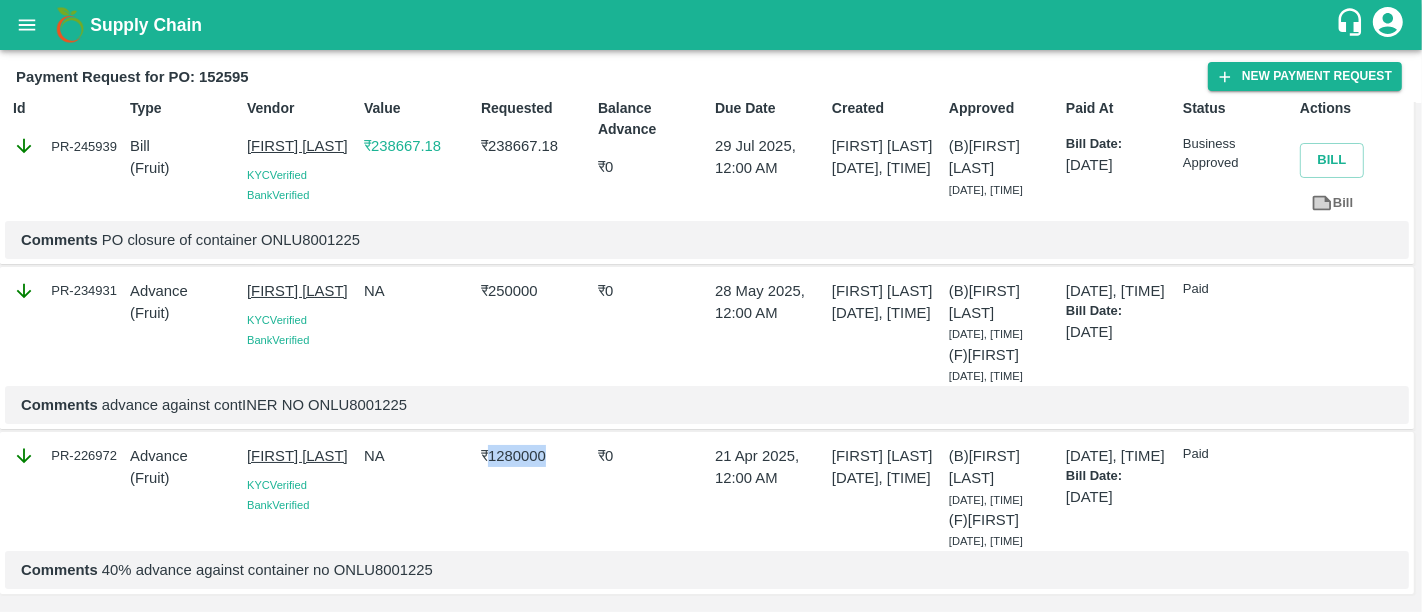 click on "₹  1280000" at bounding box center (535, 456) 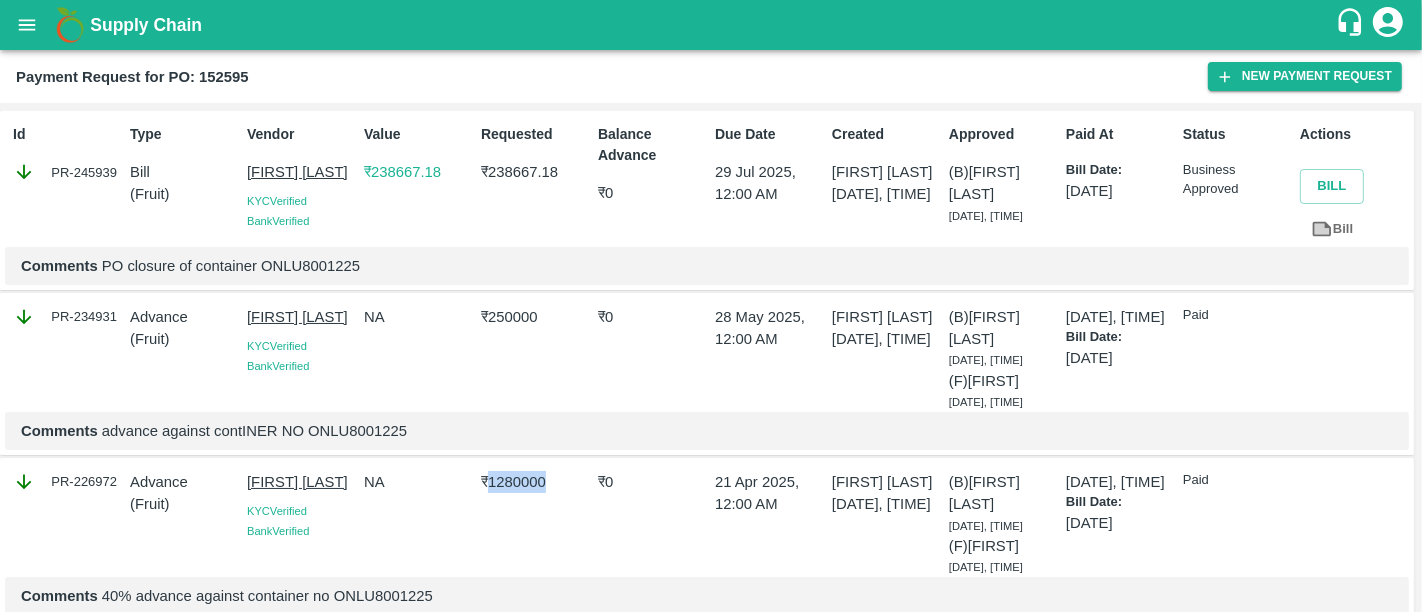 scroll, scrollTop: 0, scrollLeft: 0, axis: both 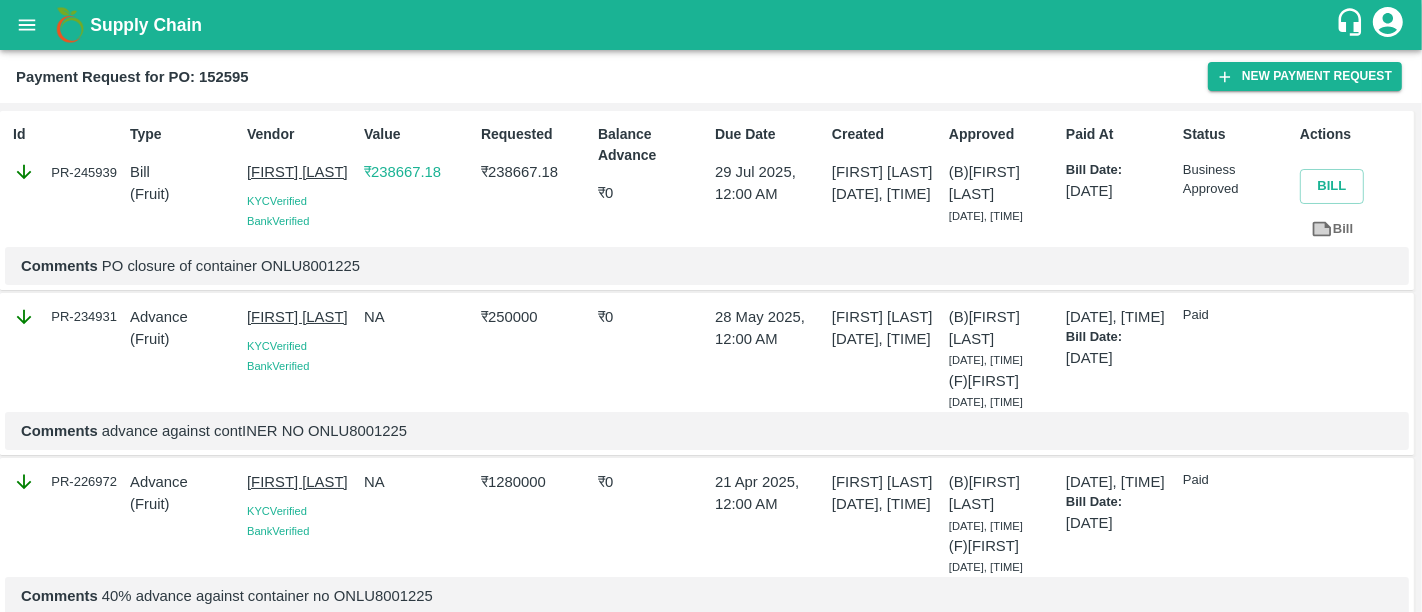 click on "₹  250000" at bounding box center [535, 317] 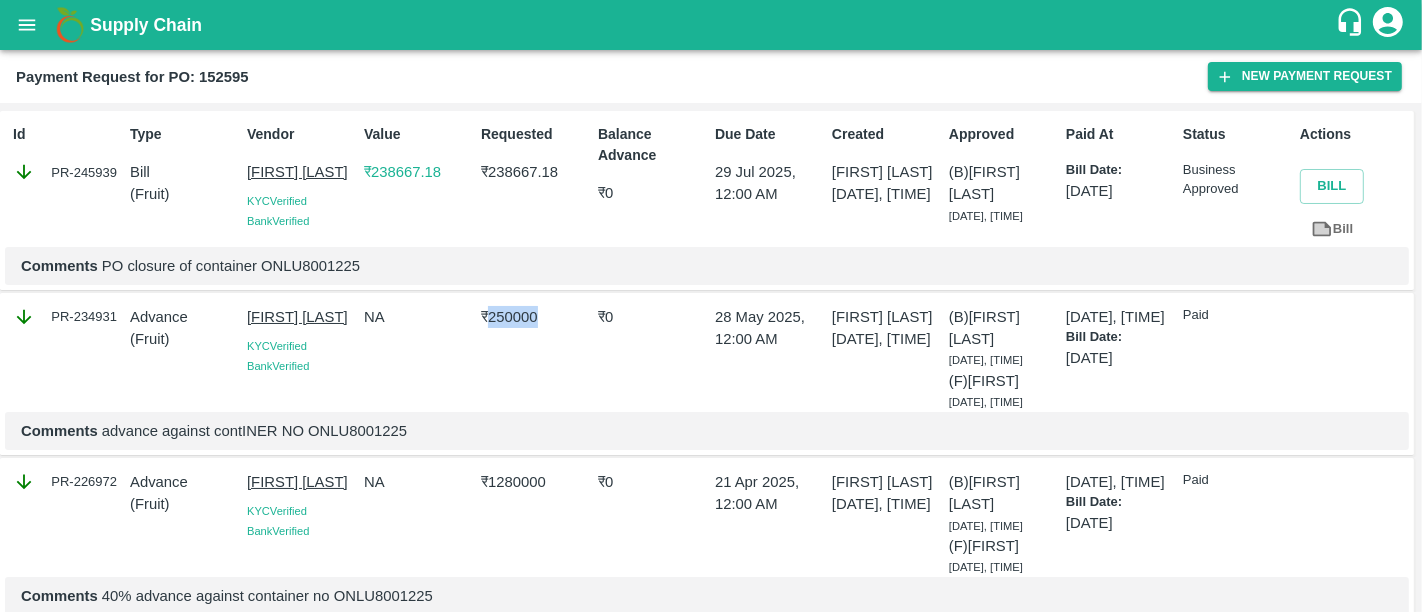 click on "₹  250000" at bounding box center (535, 317) 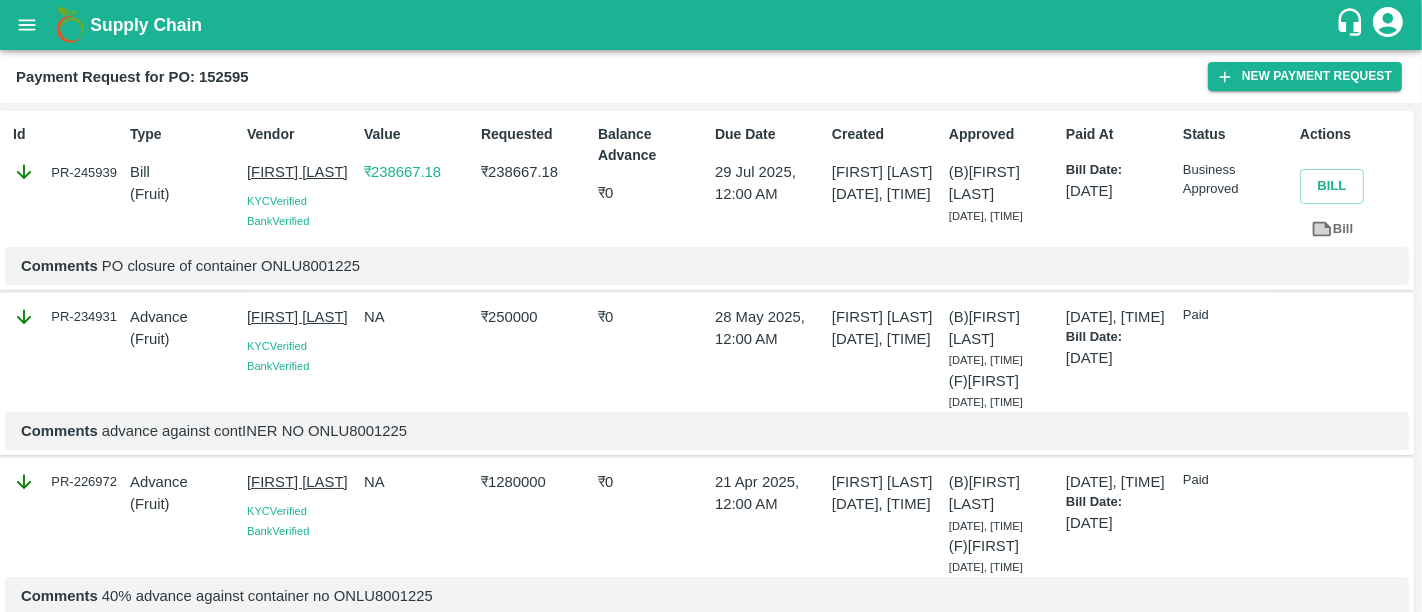click on "₹  238667.18" at bounding box center (535, 172) 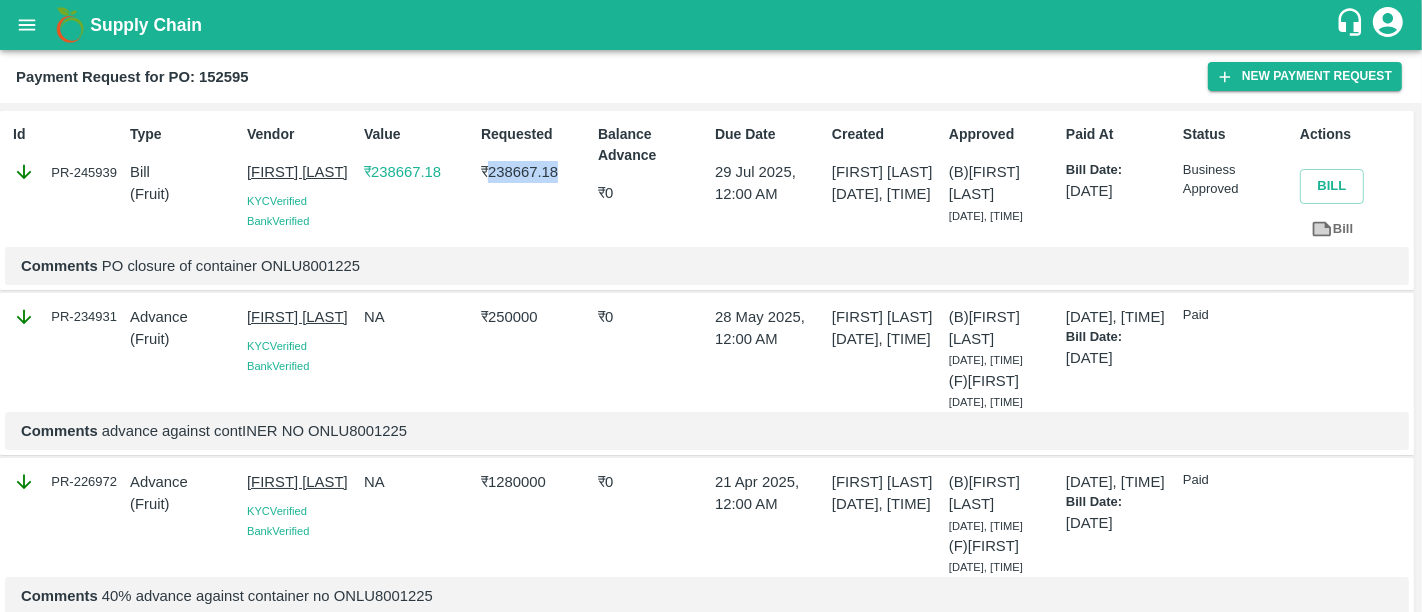 click on "₹  238667.18" at bounding box center [535, 172] 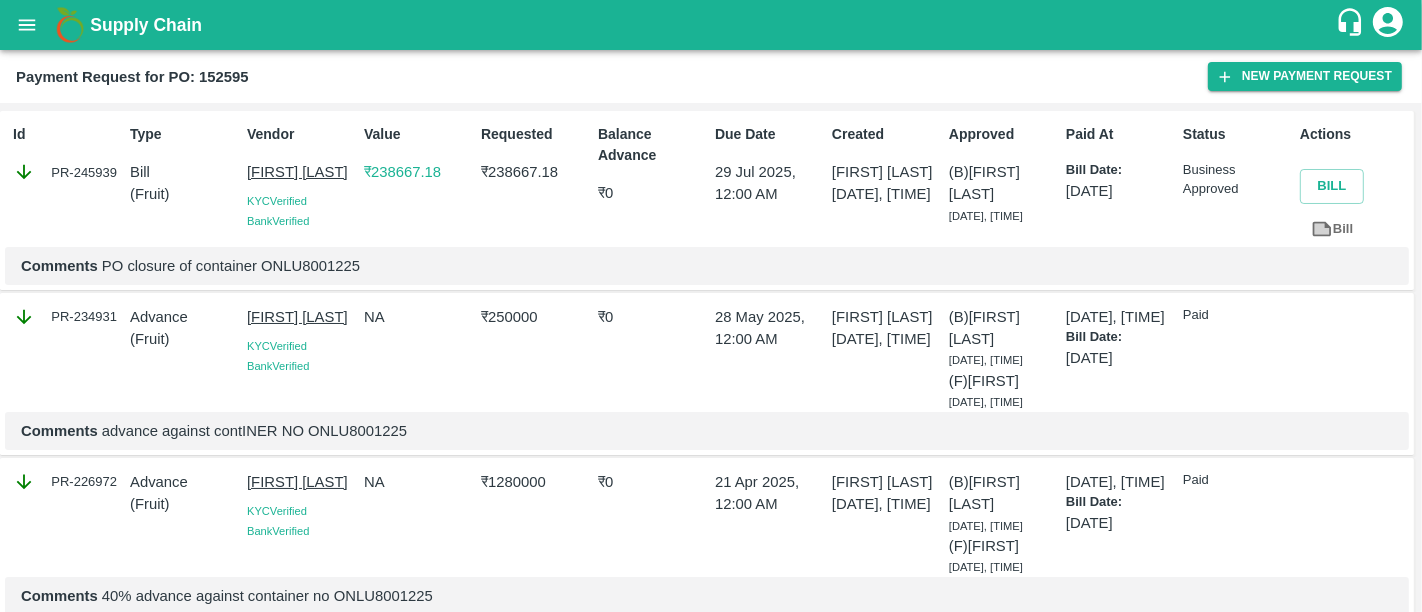 click on "Comments   PO closure of container ONLU8001225" at bounding box center (707, 266) 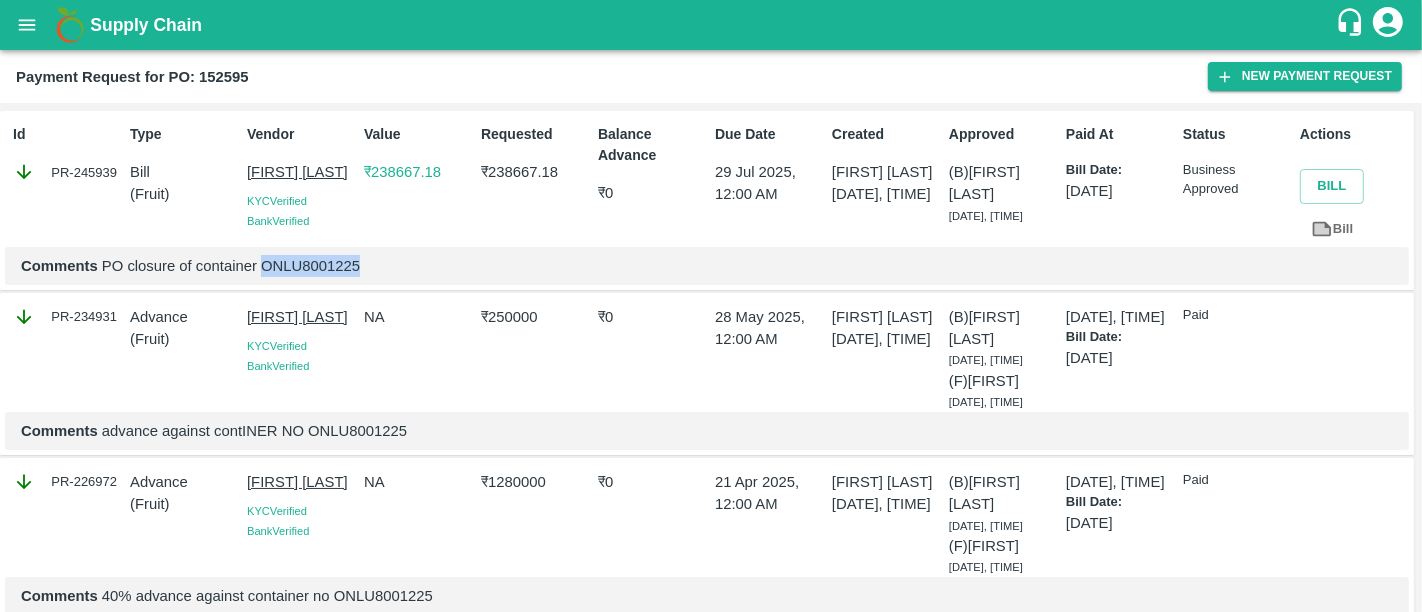 click on "Comments   PO closure of container ONLU8001225" at bounding box center [707, 266] 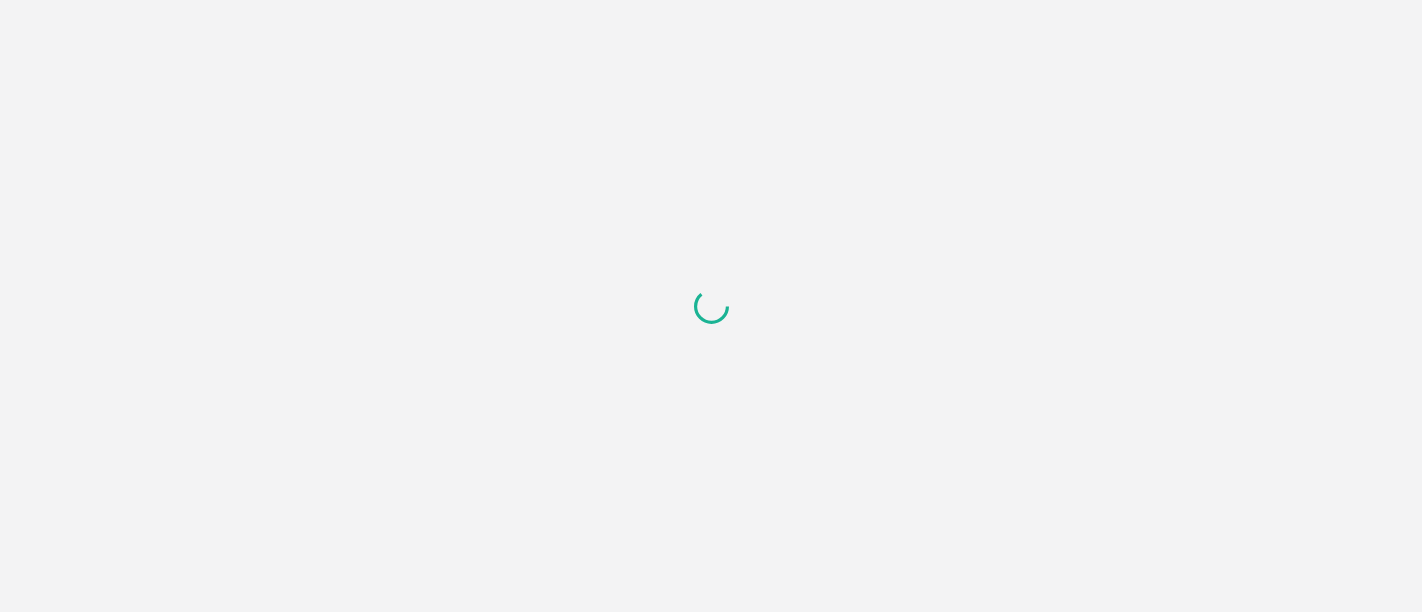 scroll, scrollTop: 0, scrollLeft: 0, axis: both 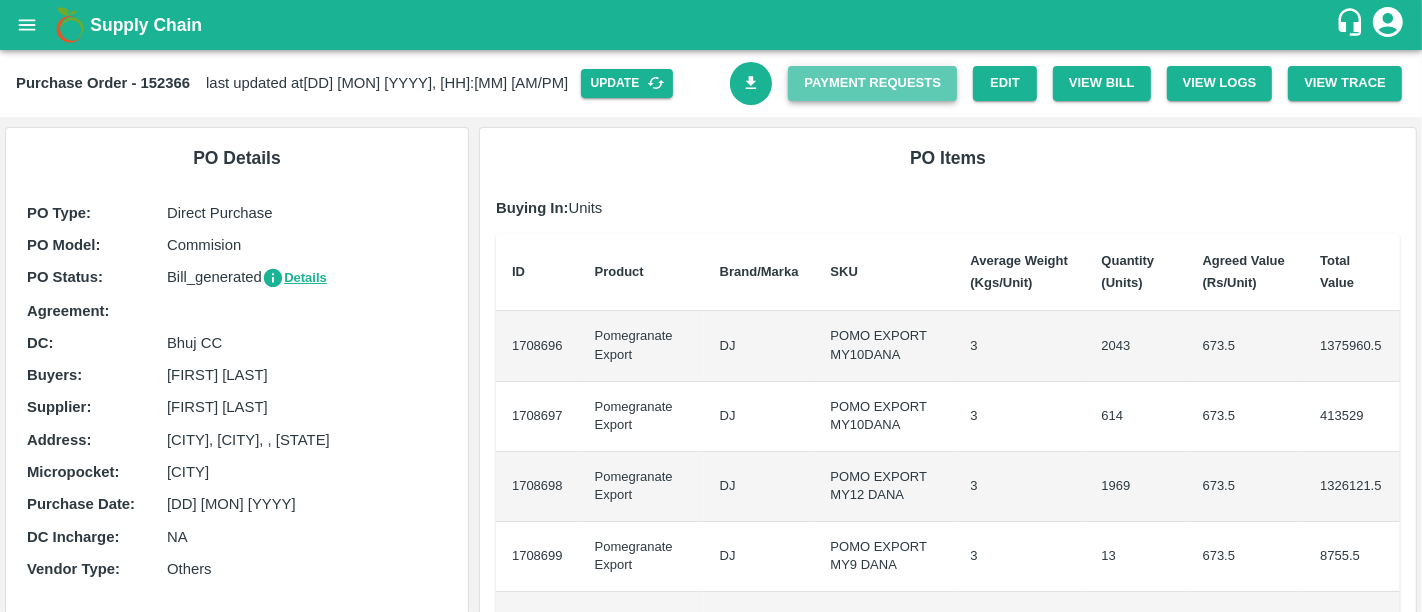 click on "Payment Requests" at bounding box center [872, 83] 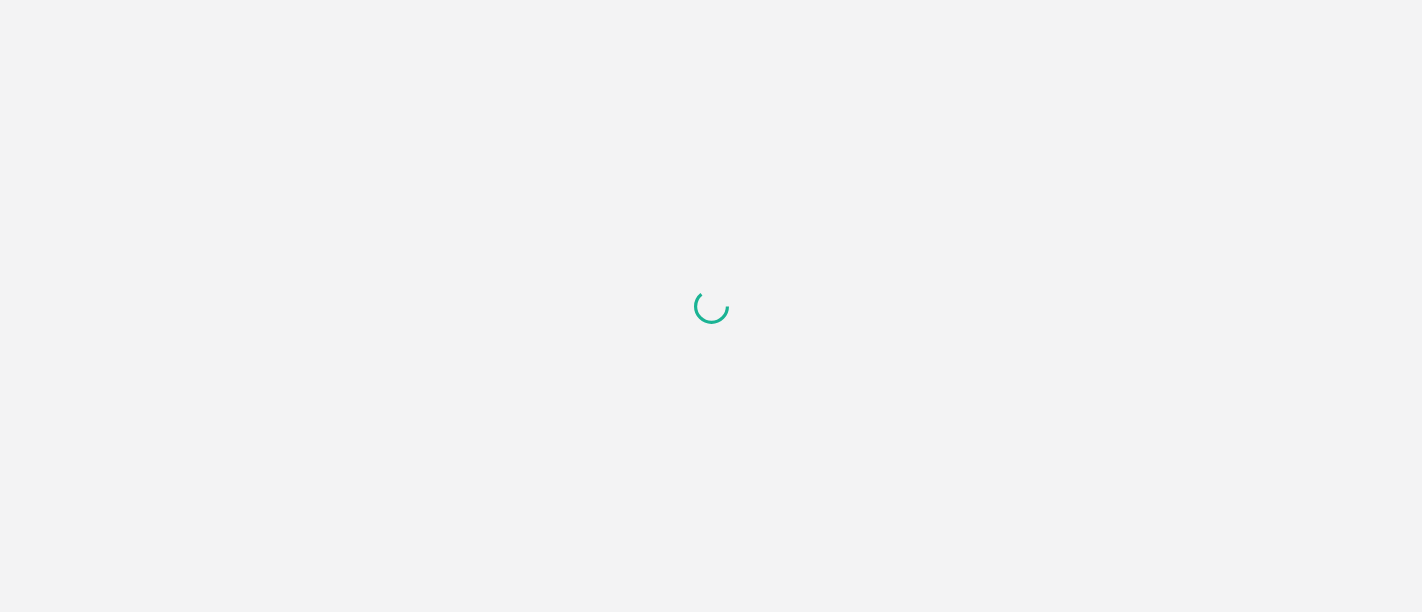 scroll, scrollTop: 0, scrollLeft: 0, axis: both 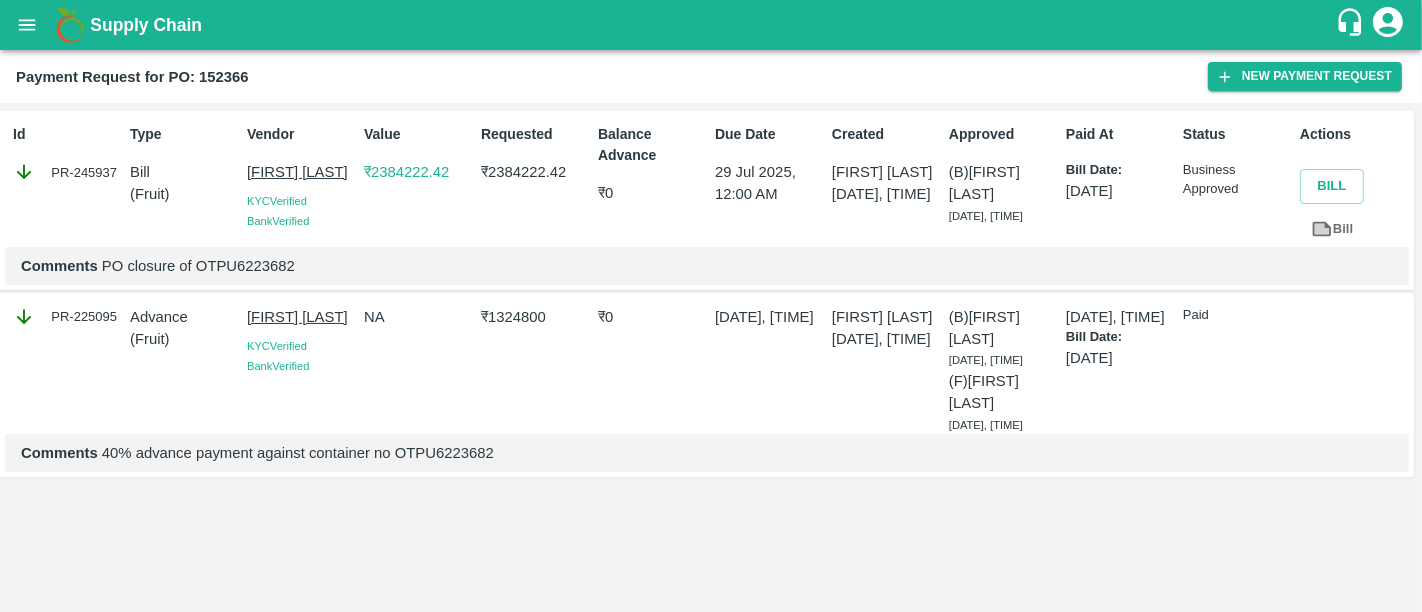 click on "Payment Request for PO: 152366" at bounding box center [132, 77] 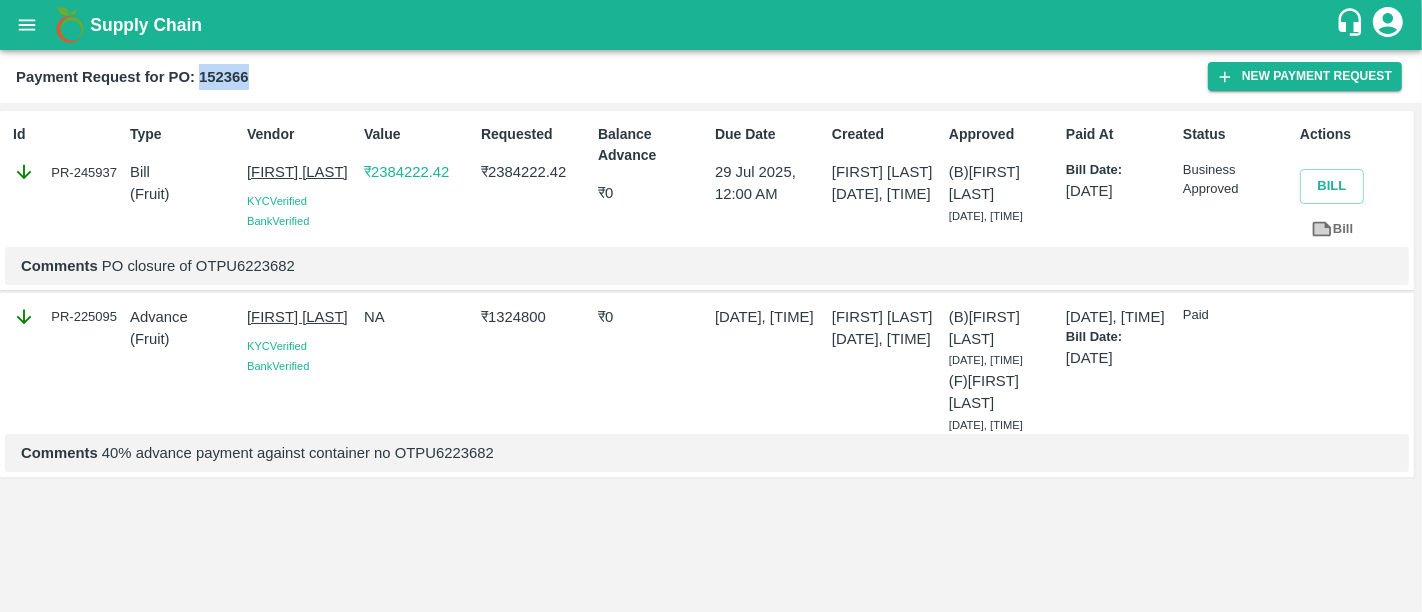 click on "Payment Request for PO: 152366" at bounding box center [132, 77] 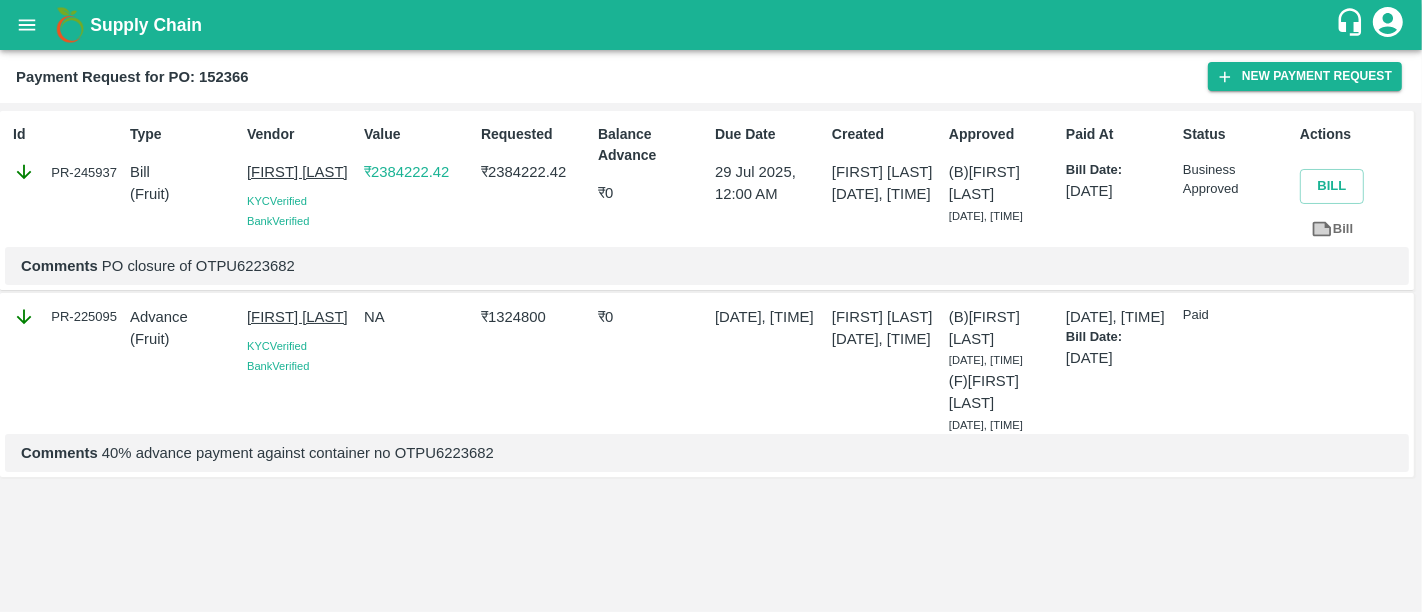 click on "₹  1324800" at bounding box center (535, 317) 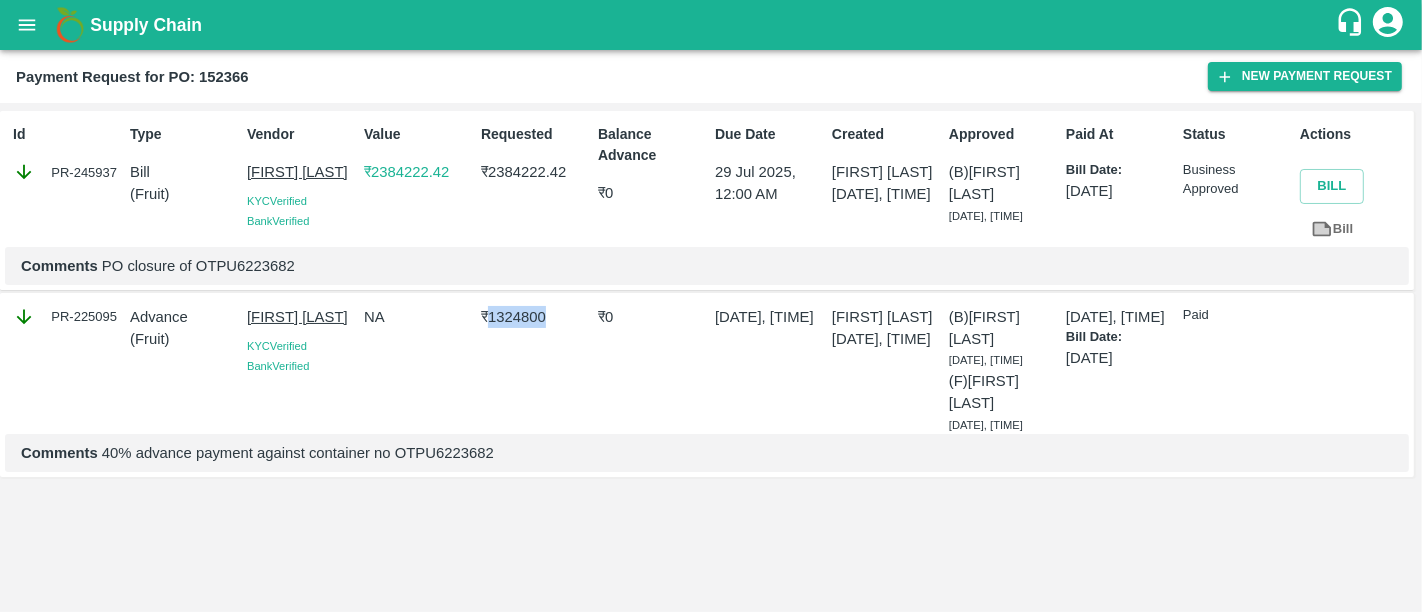 click on "₹  1324800" at bounding box center (535, 317) 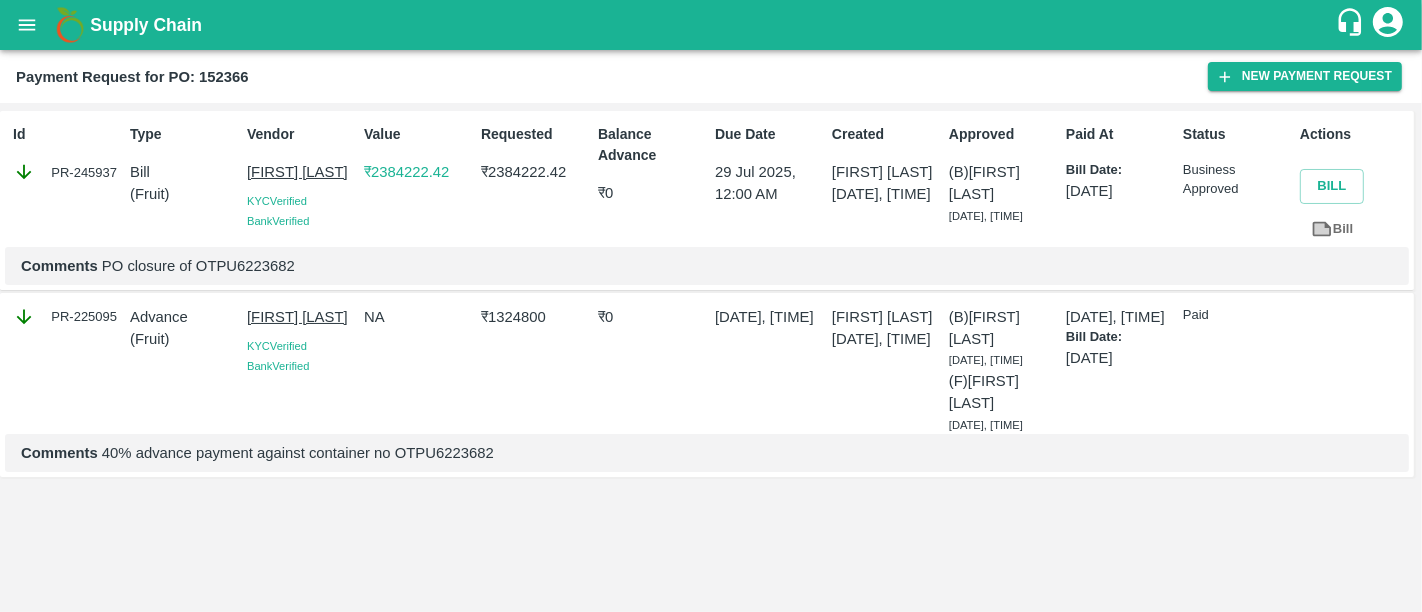 click on "₹  2384222.42" at bounding box center [535, 172] 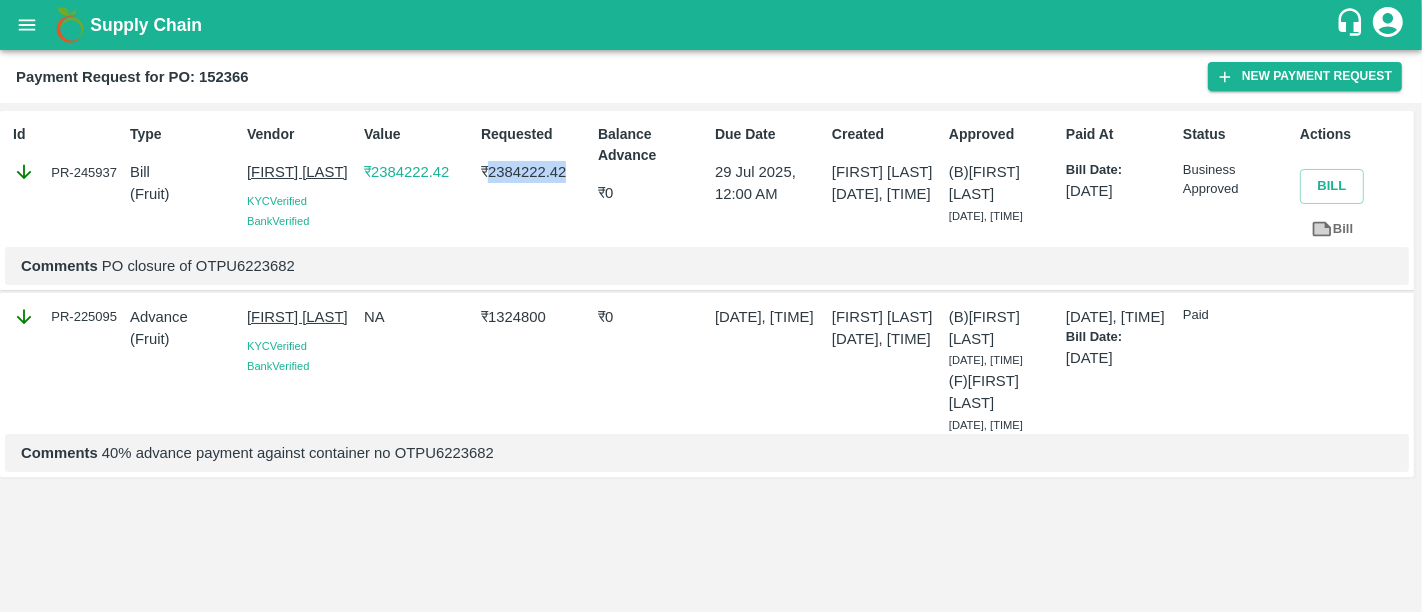 click on "₹  2384222.42" at bounding box center (535, 172) 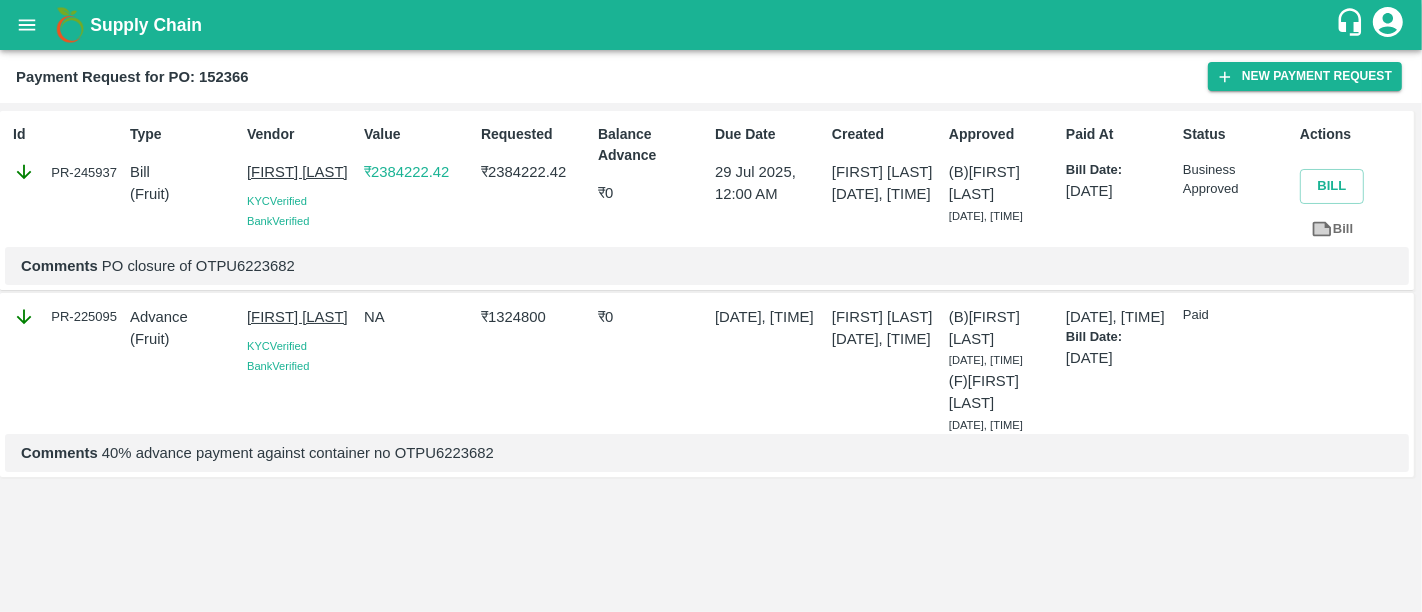 click on "Comments   PO closure of OTPU6223682" at bounding box center [707, 266] 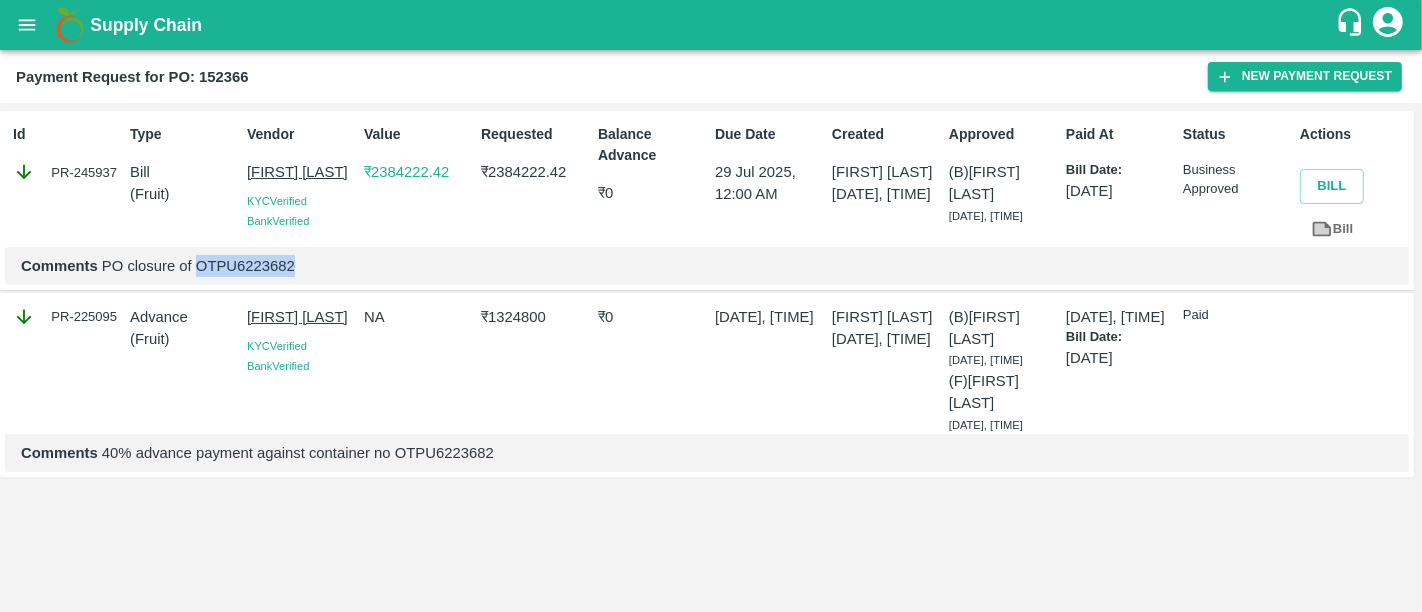 click on "Comments   PO closure of OTPU6223682" at bounding box center (707, 266) 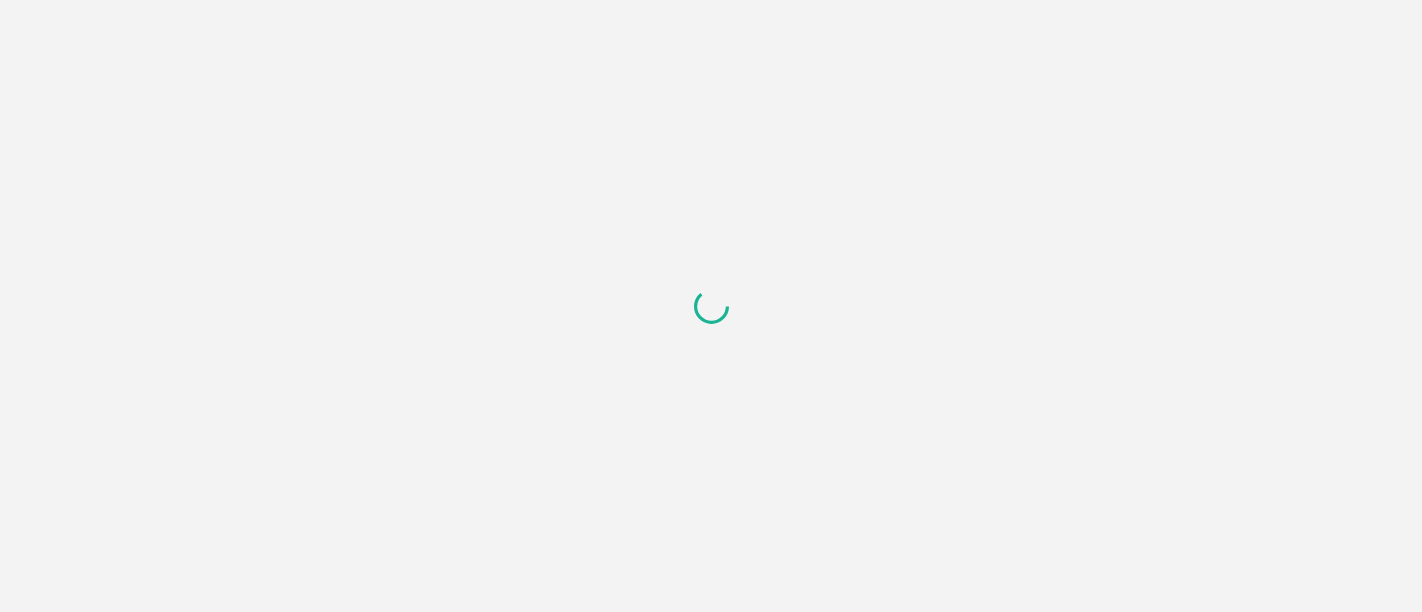 scroll, scrollTop: 0, scrollLeft: 0, axis: both 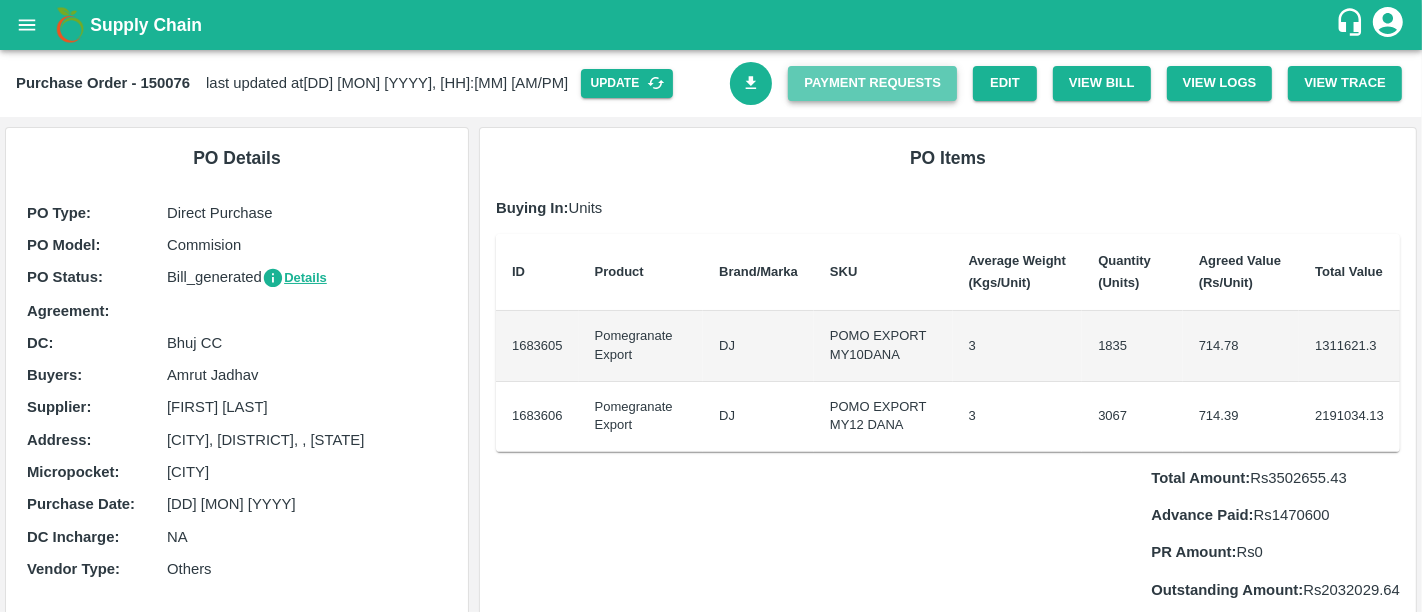 click on "Payment Requests" at bounding box center [872, 83] 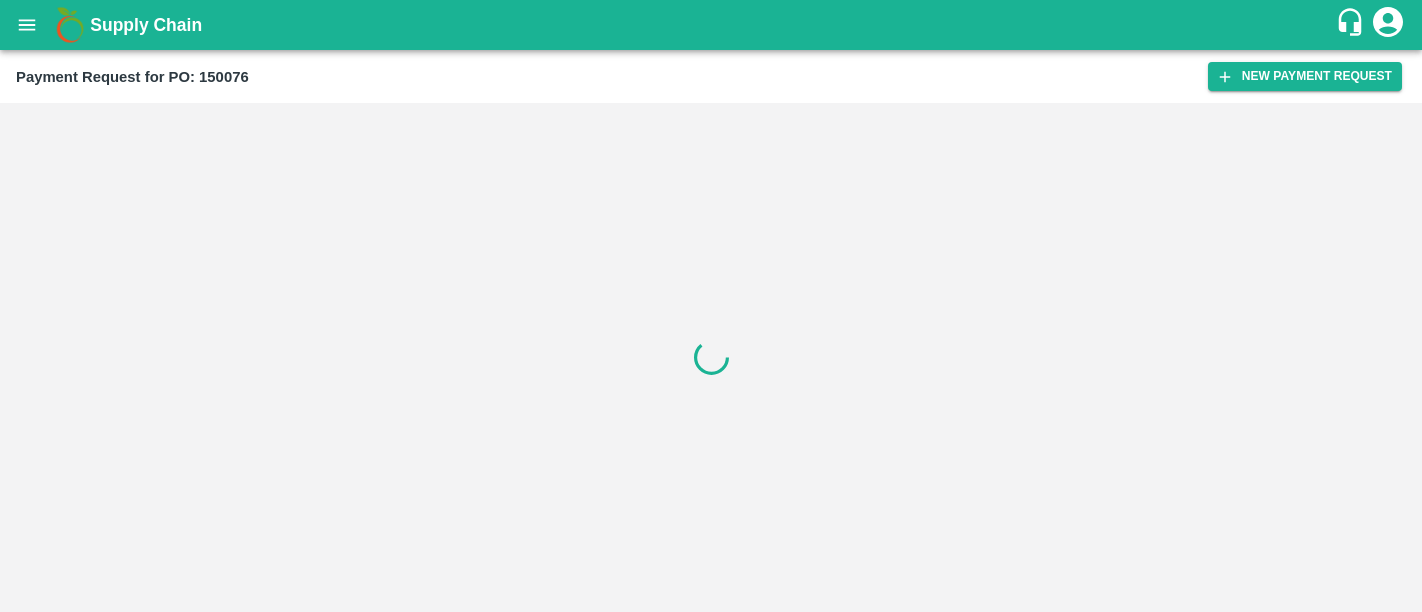 scroll, scrollTop: 0, scrollLeft: 0, axis: both 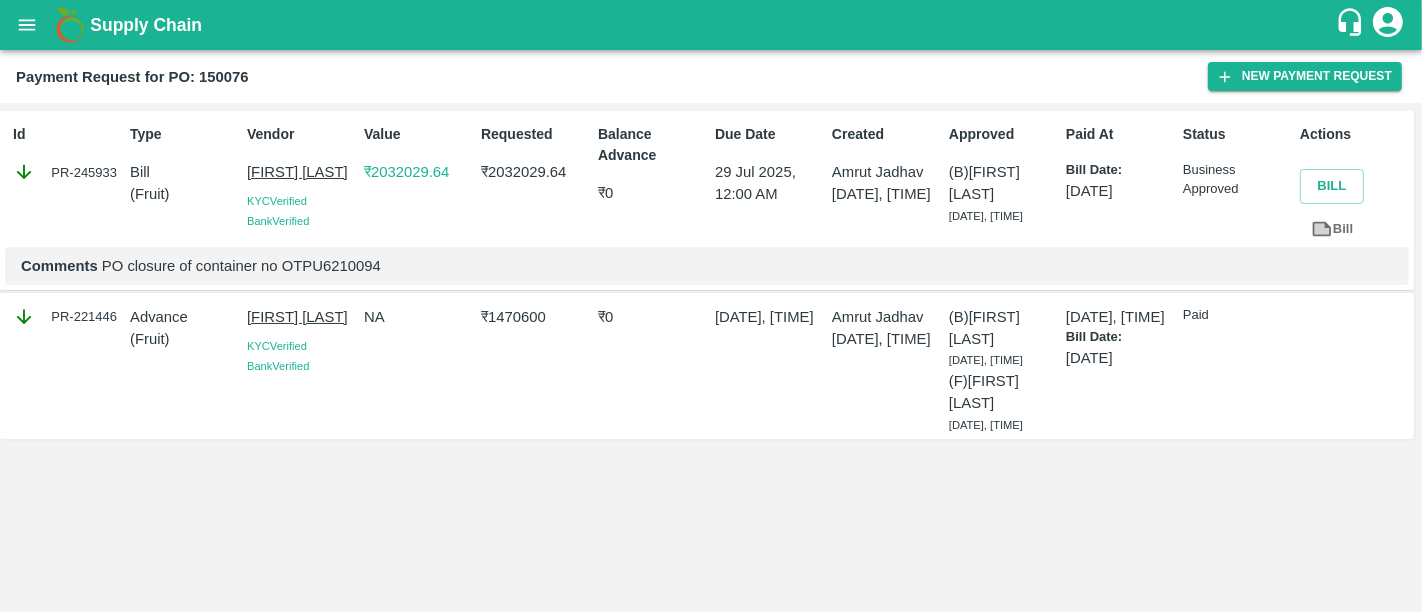 click on "Comments   PO closure of container no  [CONTAINER_ID]" at bounding box center (707, 266) 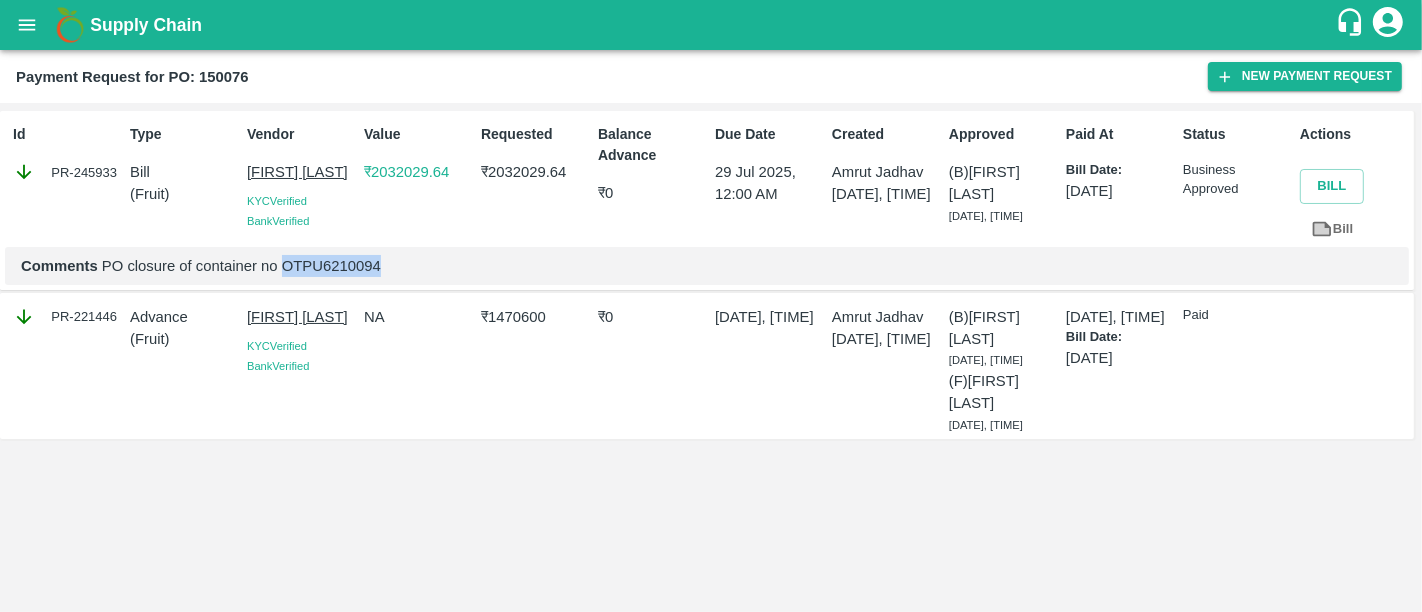 click on "Comments   PO closure of container no  [CONTAINER_ID]" at bounding box center [707, 266] 